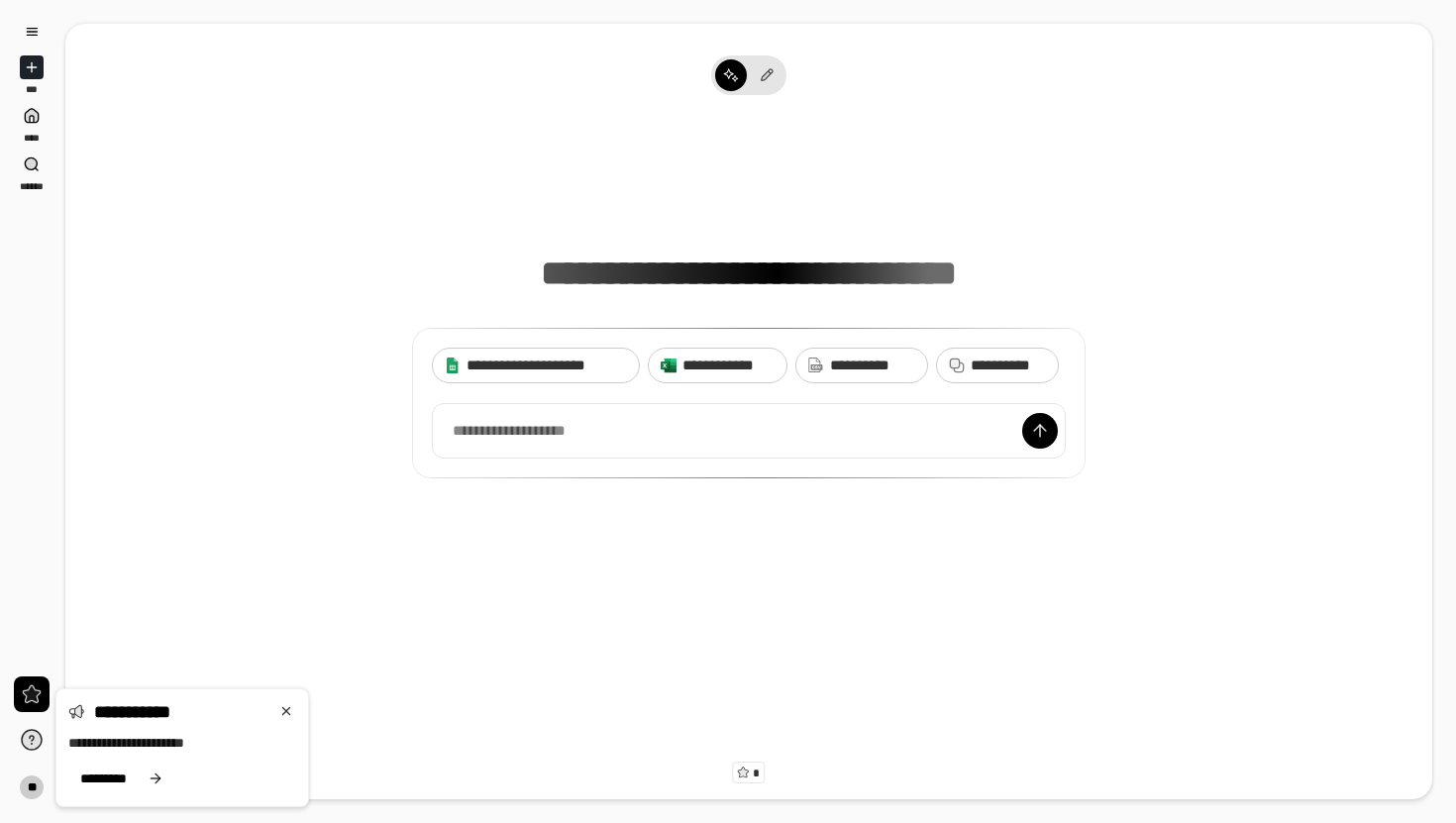 scroll, scrollTop: 0, scrollLeft: 0, axis: both 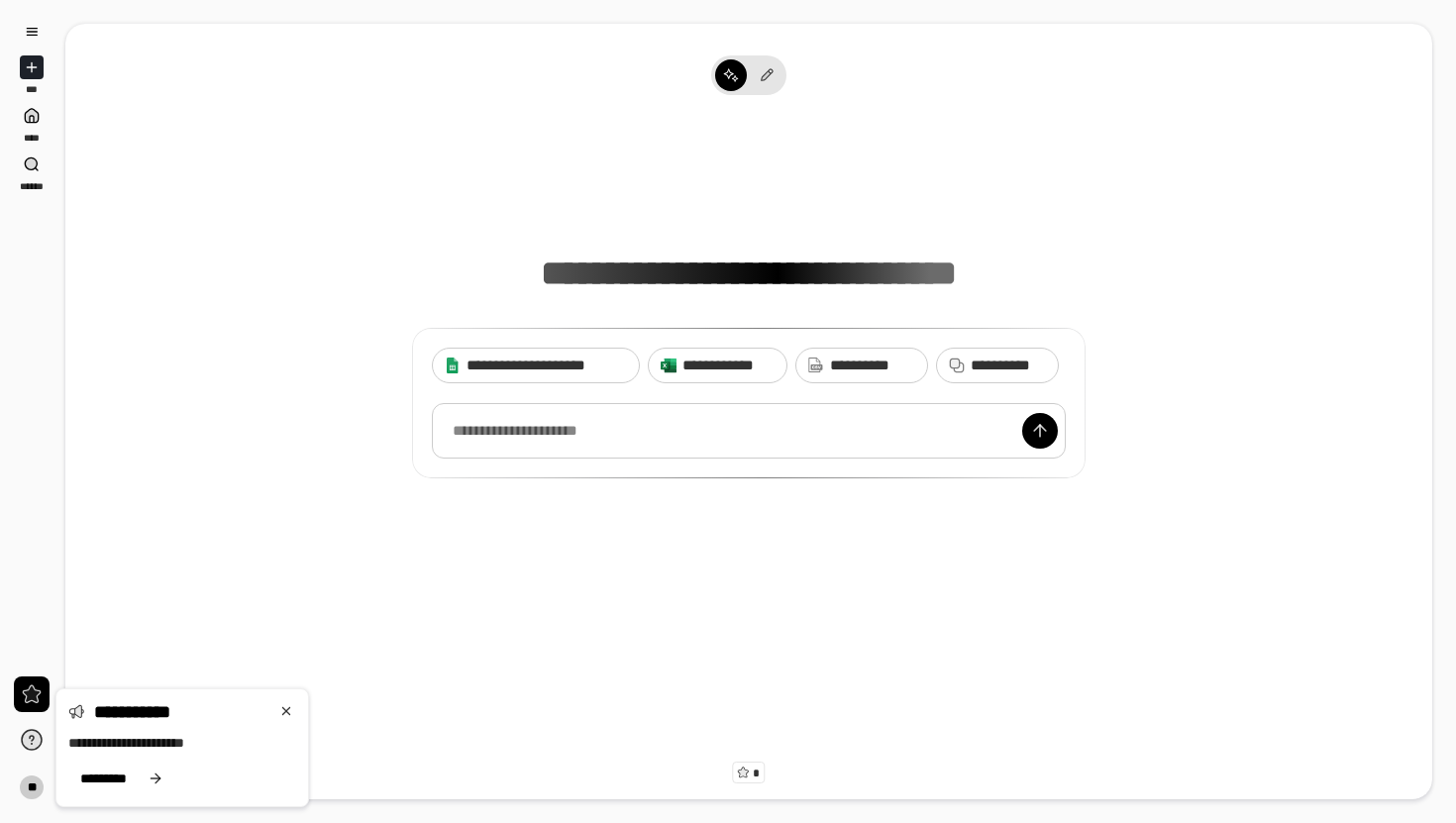 click at bounding box center [749, 431] 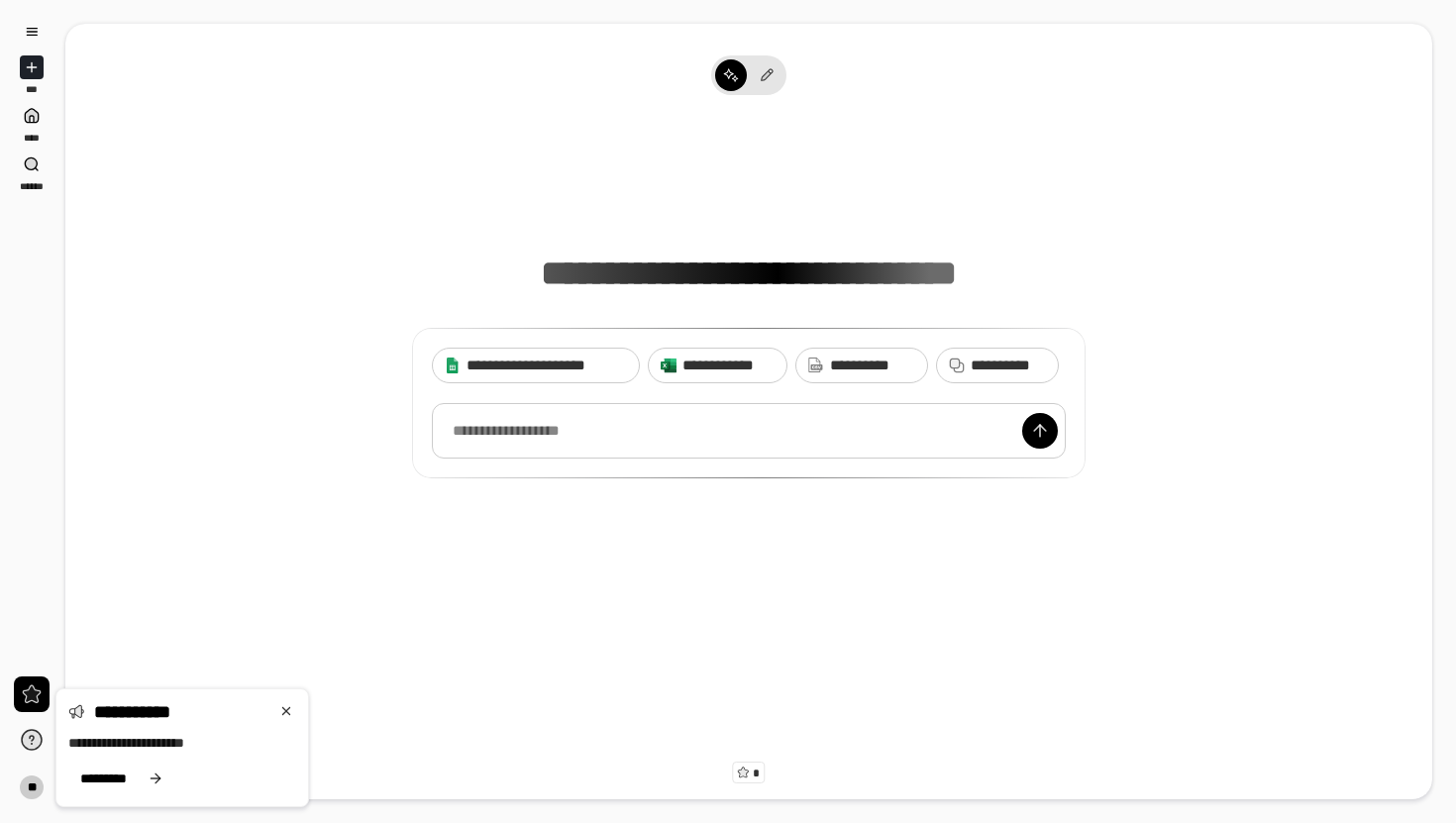 type 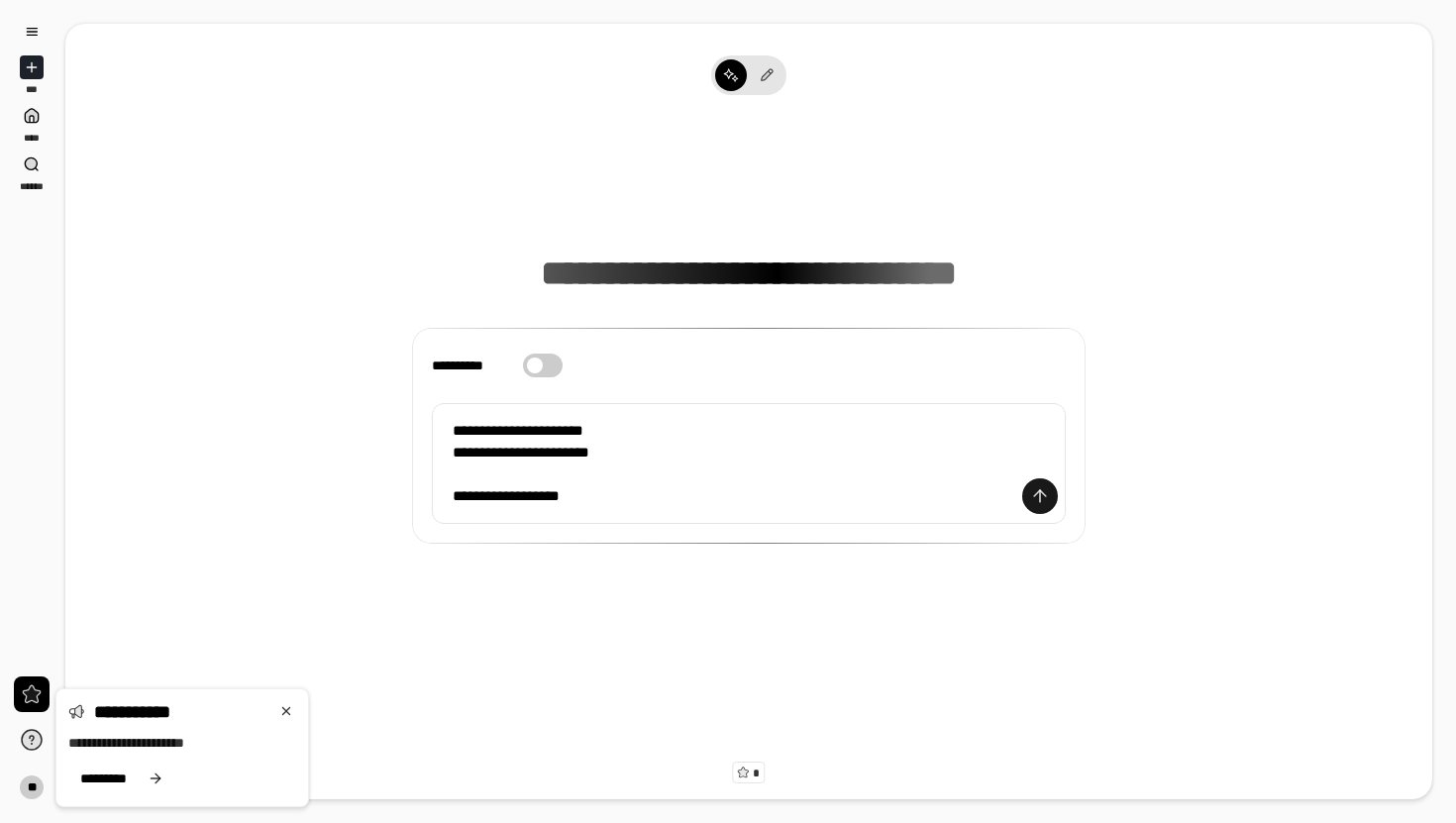 click at bounding box center [1040, 496] 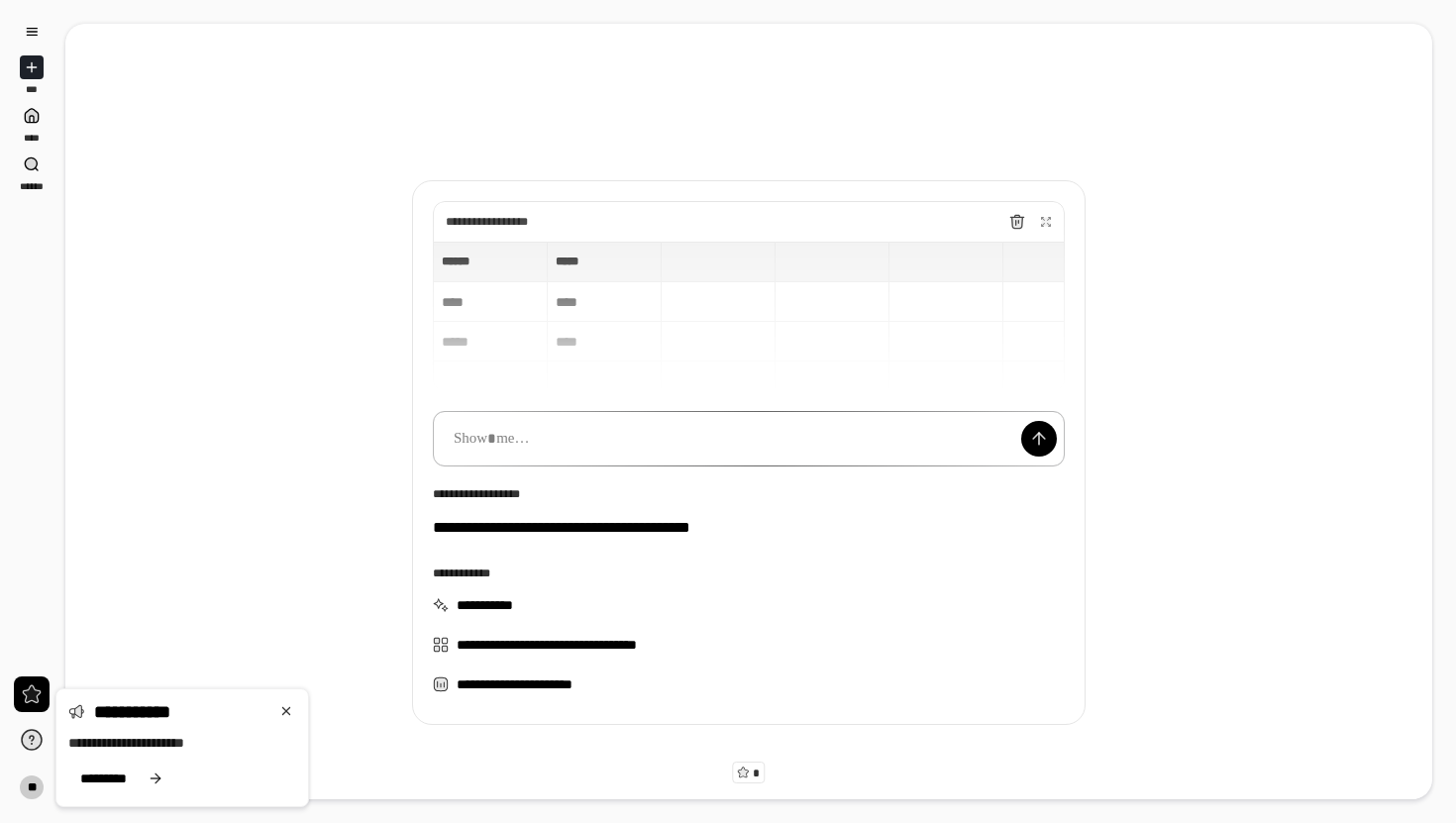 scroll, scrollTop: 45, scrollLeft: 0, axis: vertical 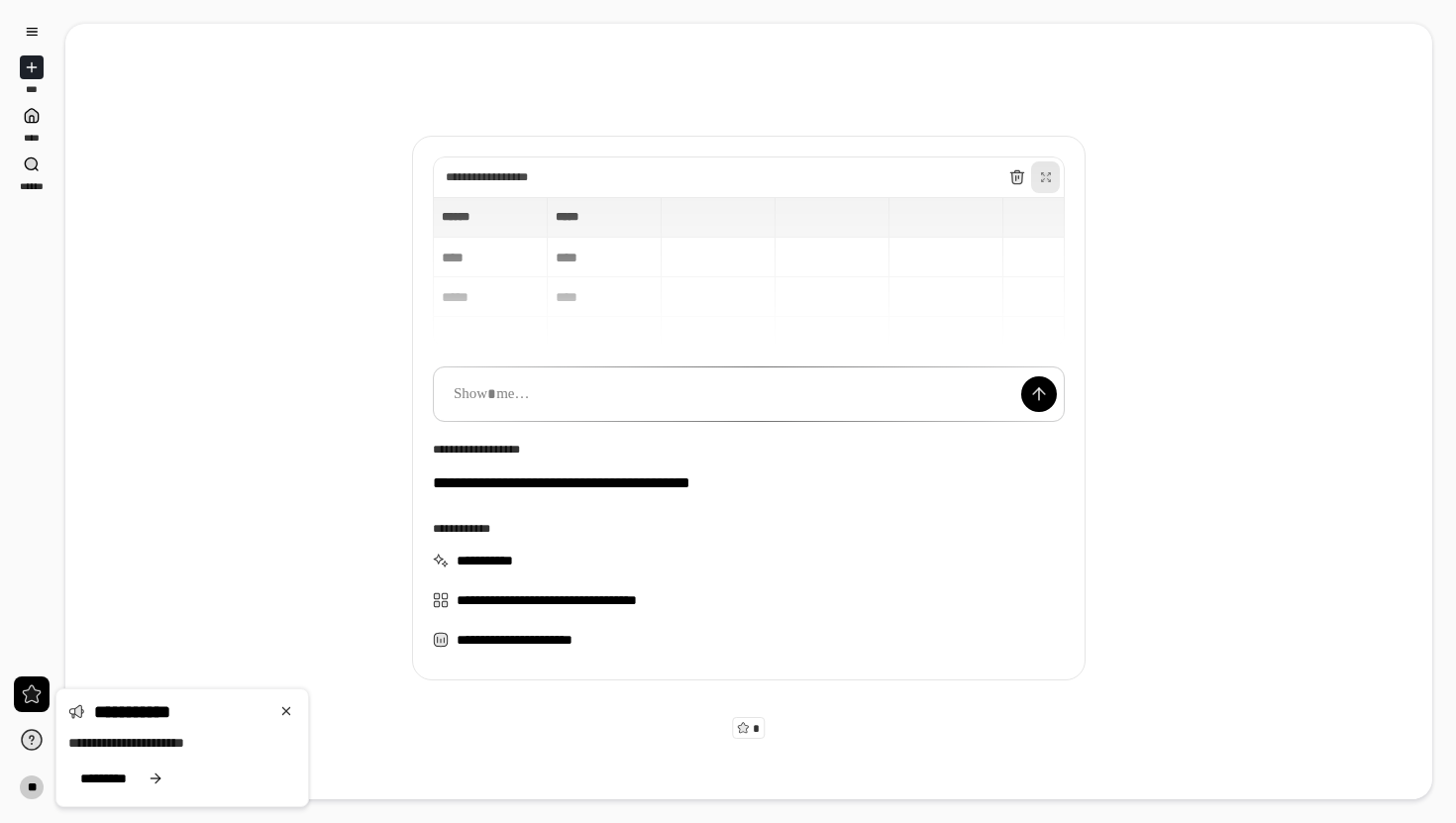 click 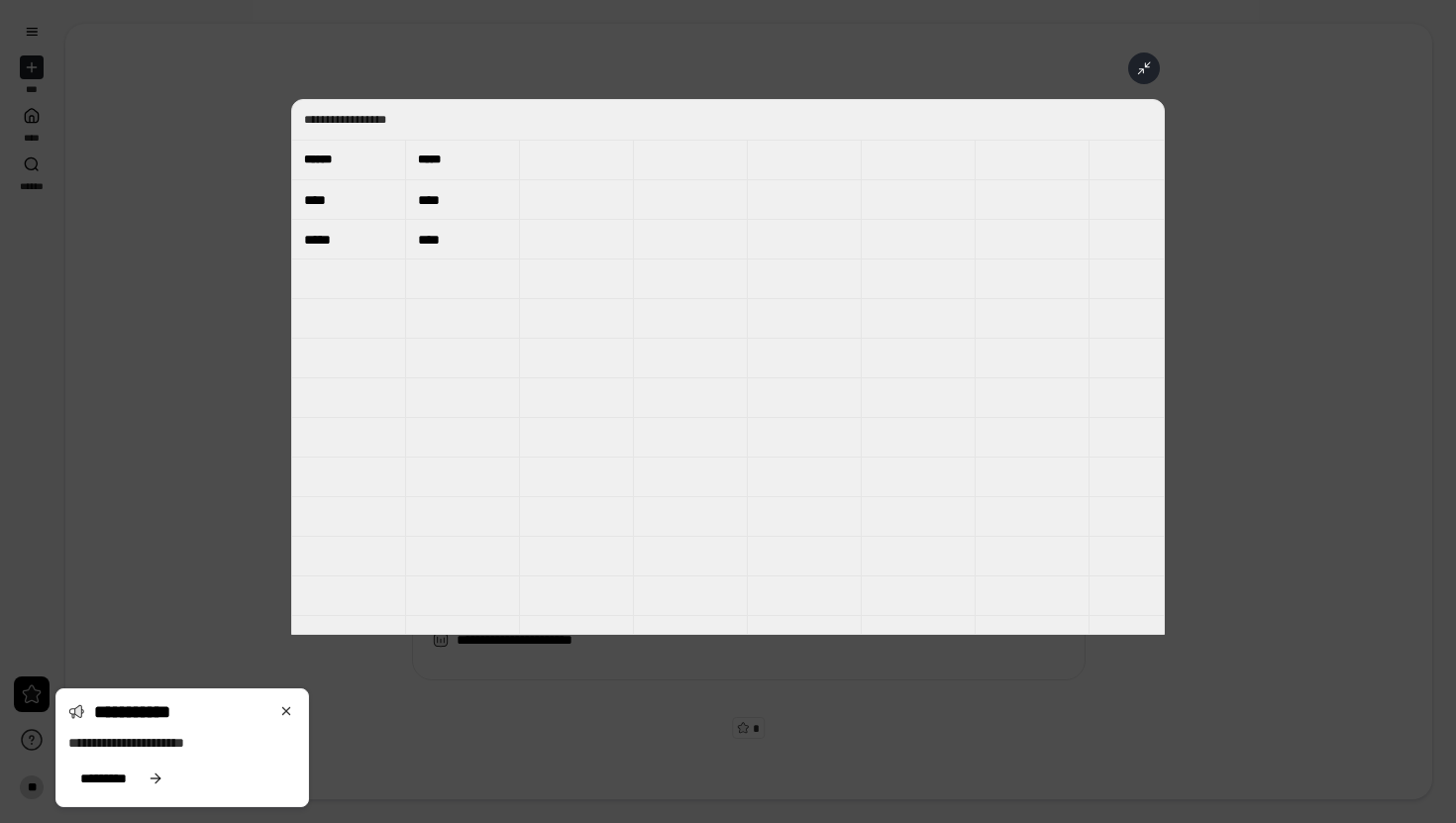click at bounding box center (1144, 68) 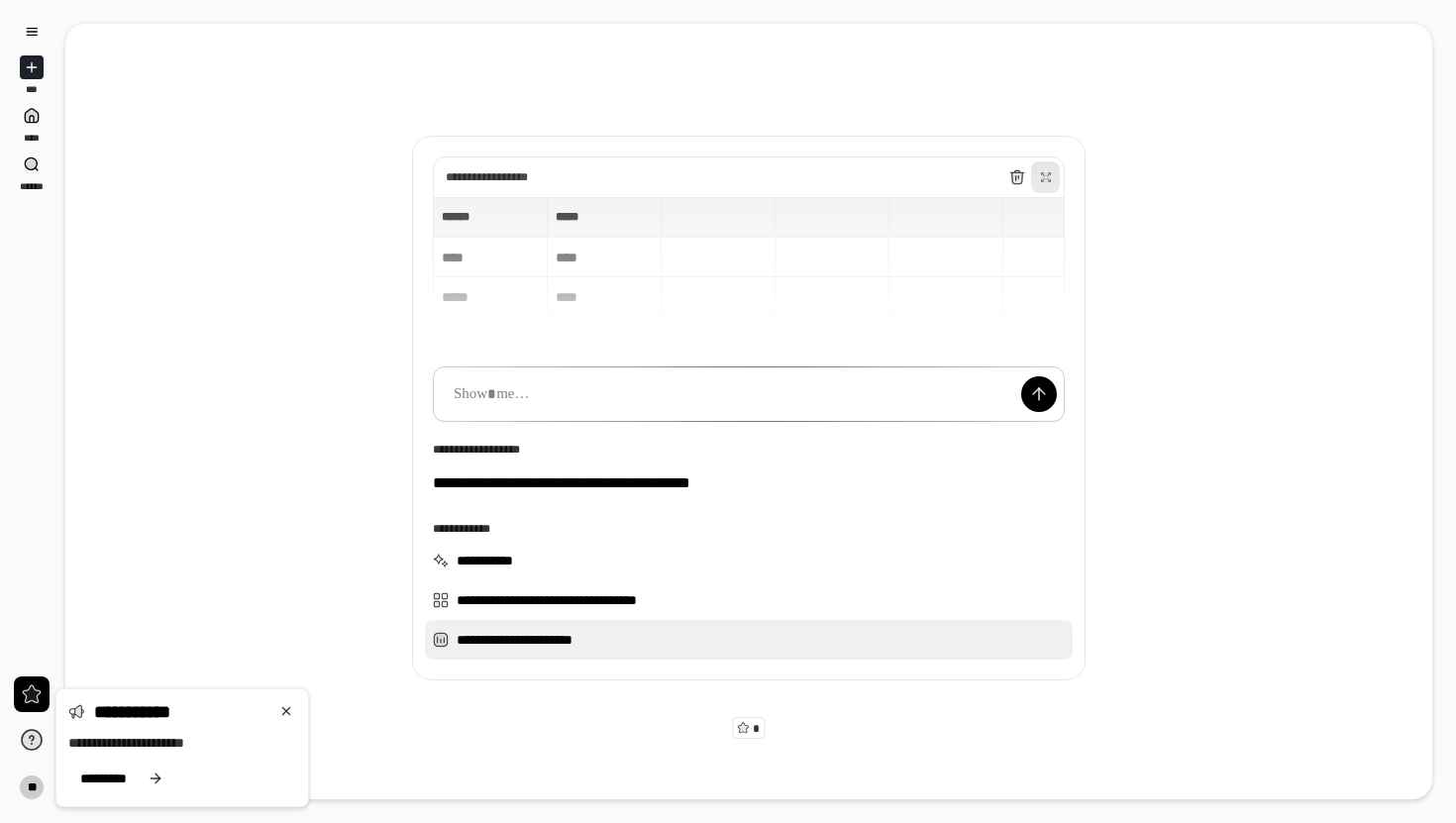 click on "**********" at bounding box center (749, 640) 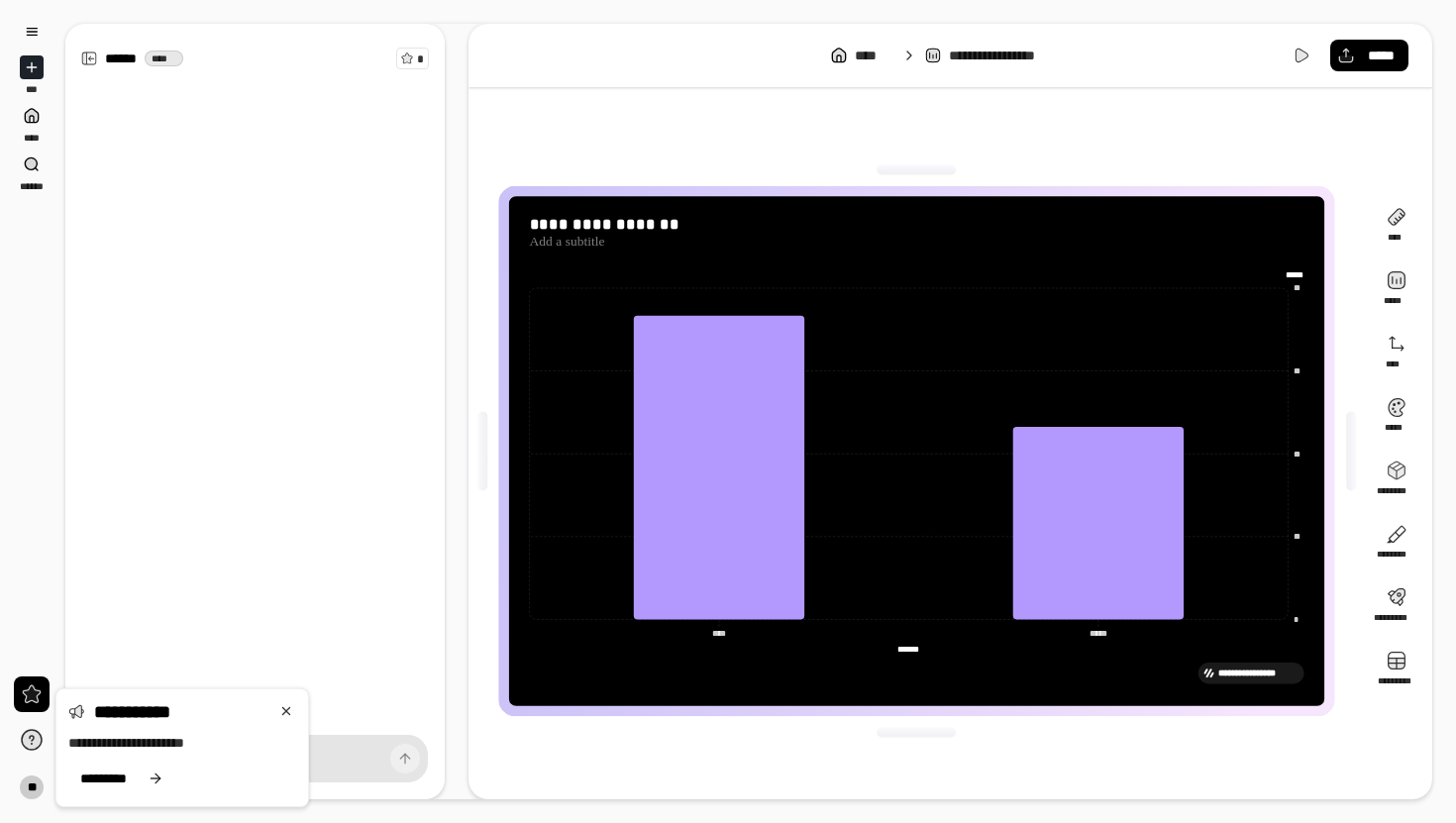 click on "***** *****" 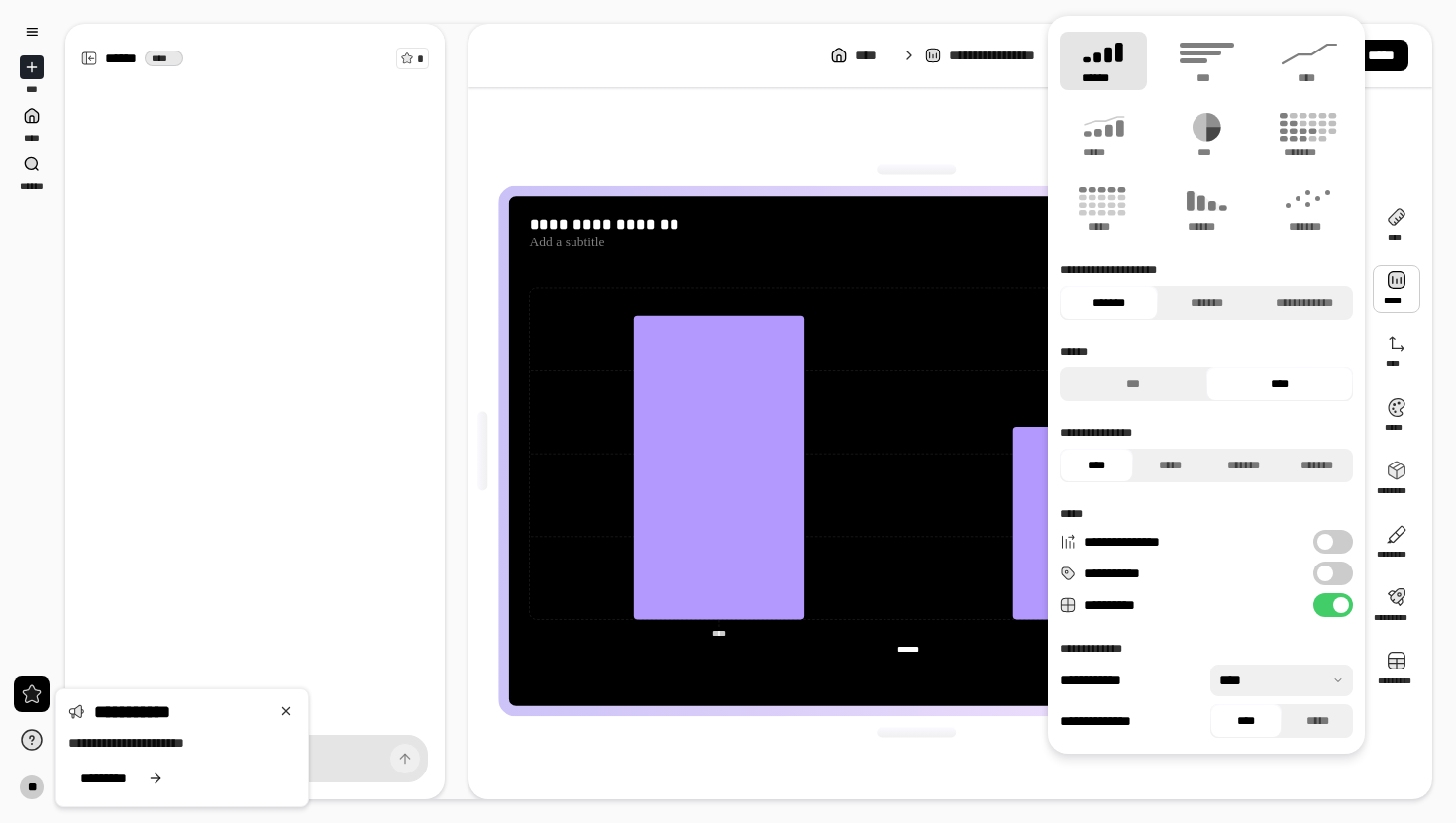 click on "******" at bounding box center (1103, 60) 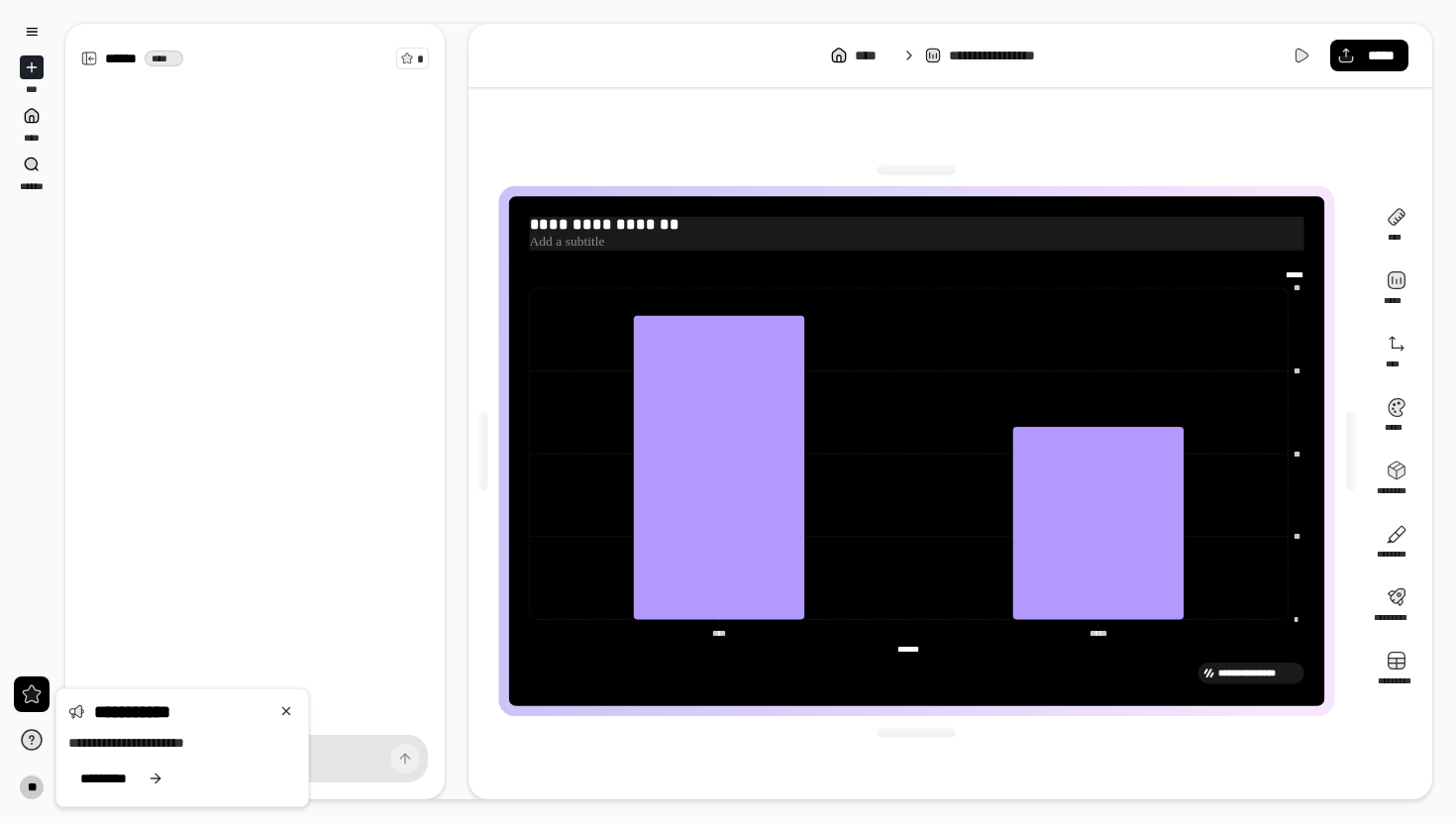 click on "**********" at bounding box center (917, 226) 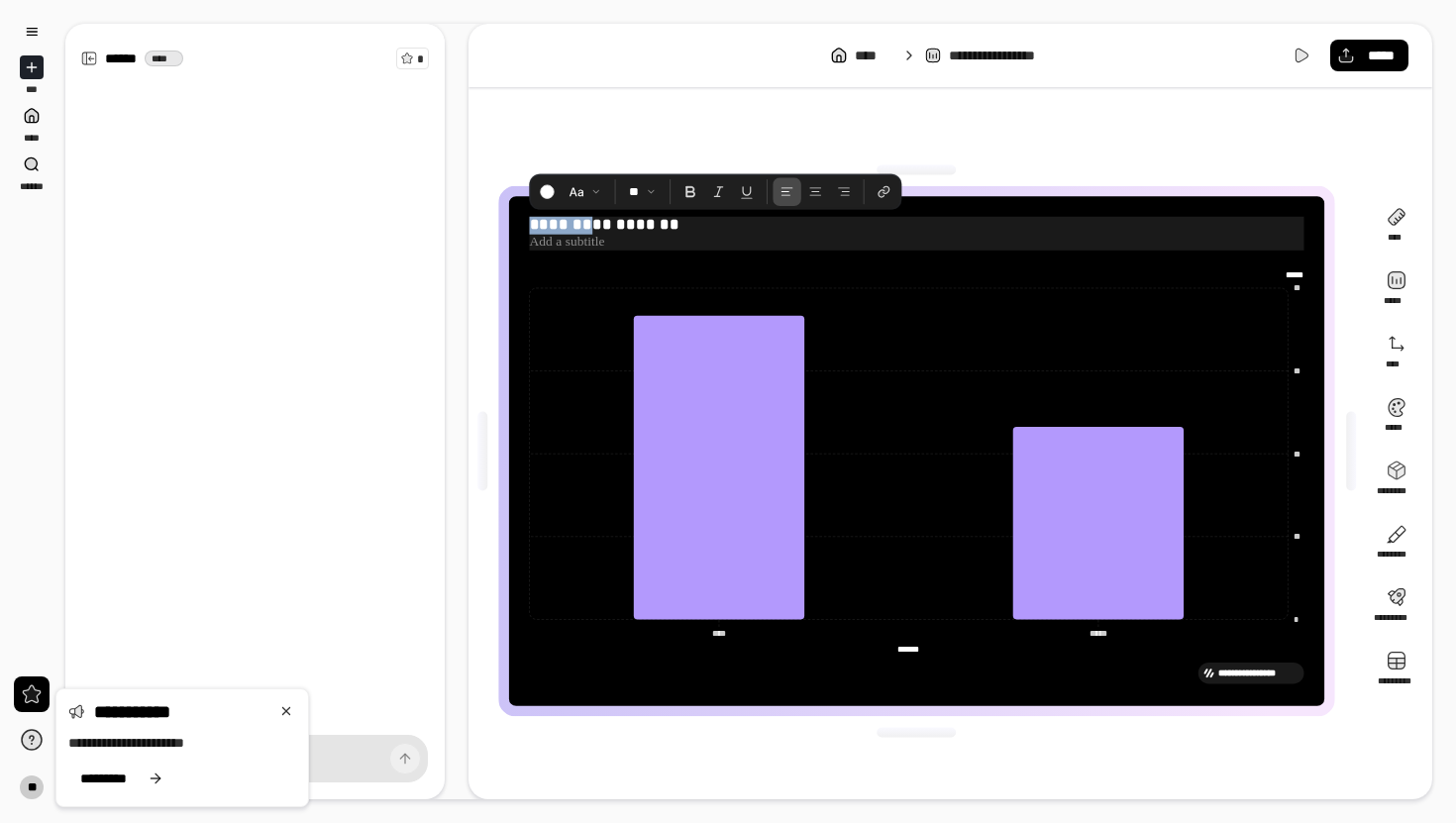 click on "**********" at bounding box center (917, 226) 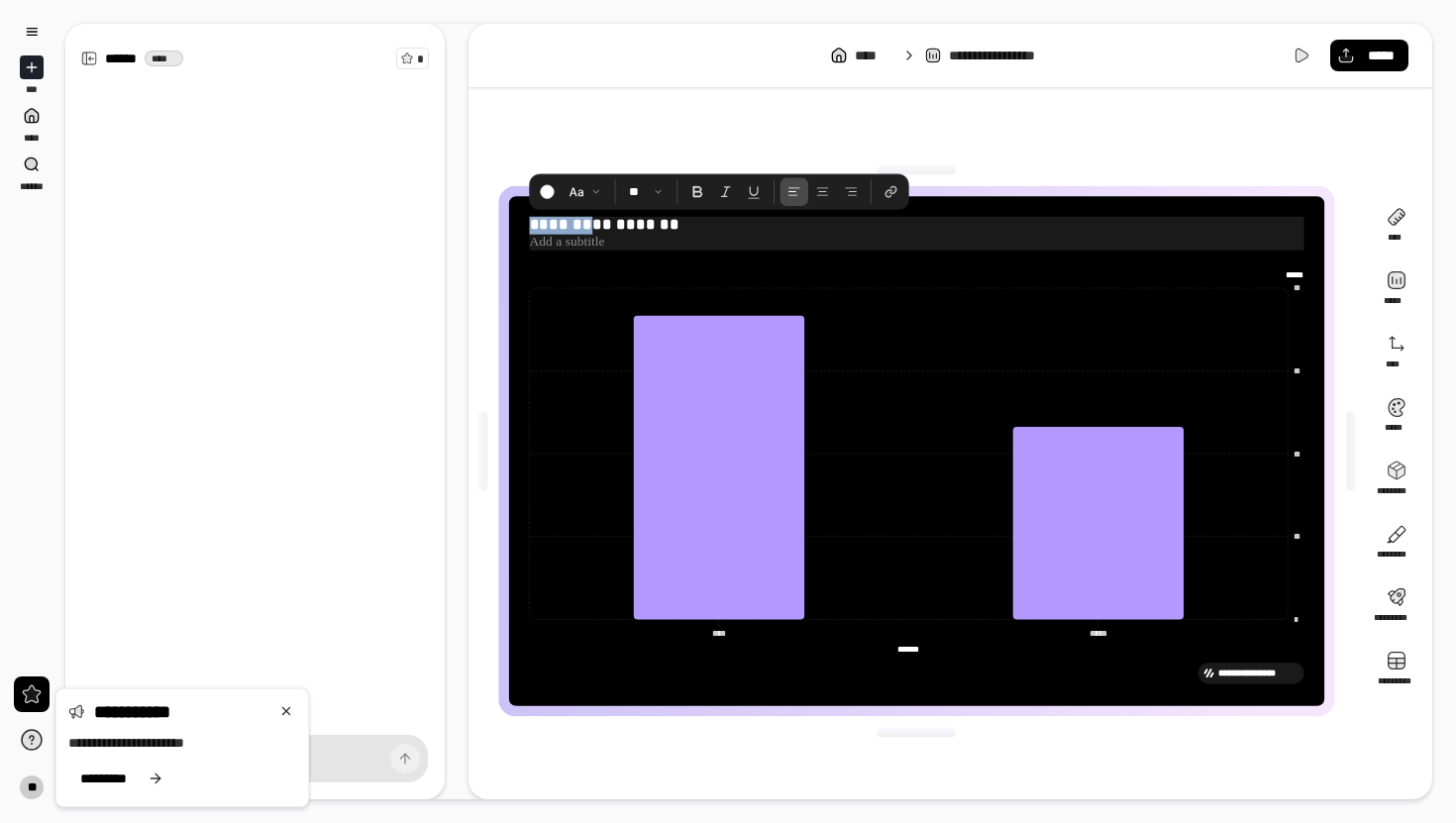click on "**********" at bounding box center (917, 226) 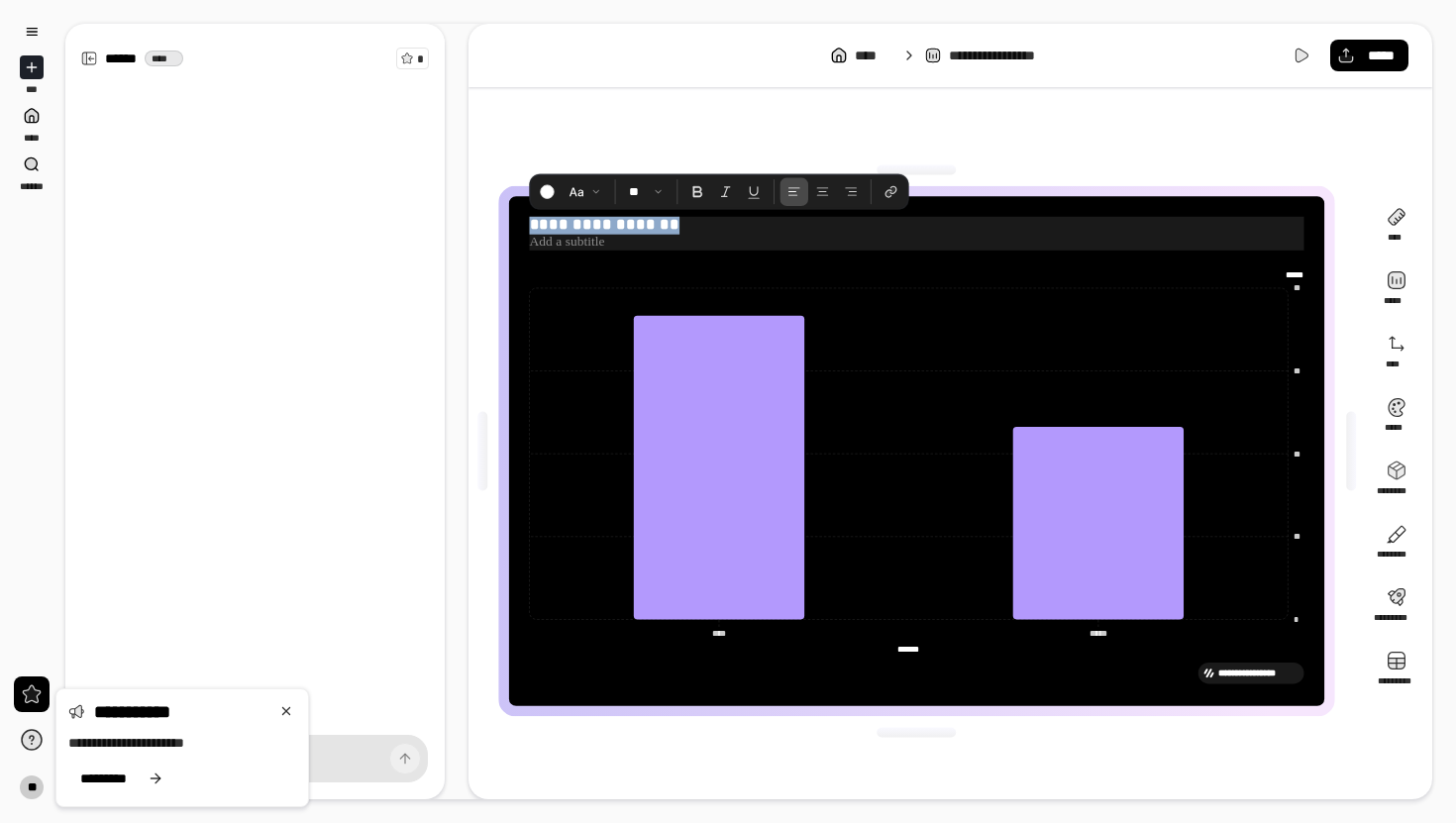 click on "**********" at bounding box center [917, 226] 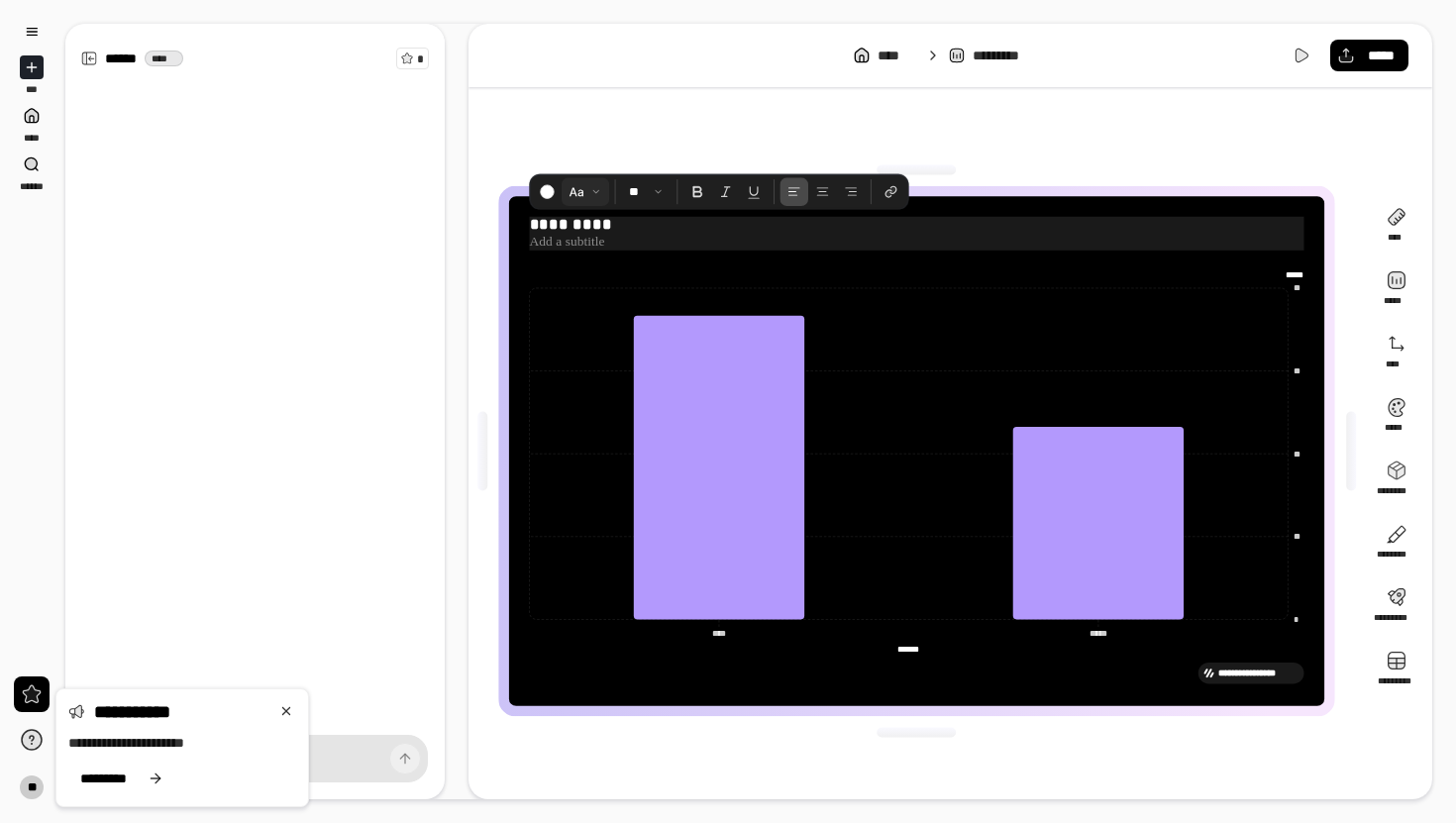 click at bounding box center [585, 191] 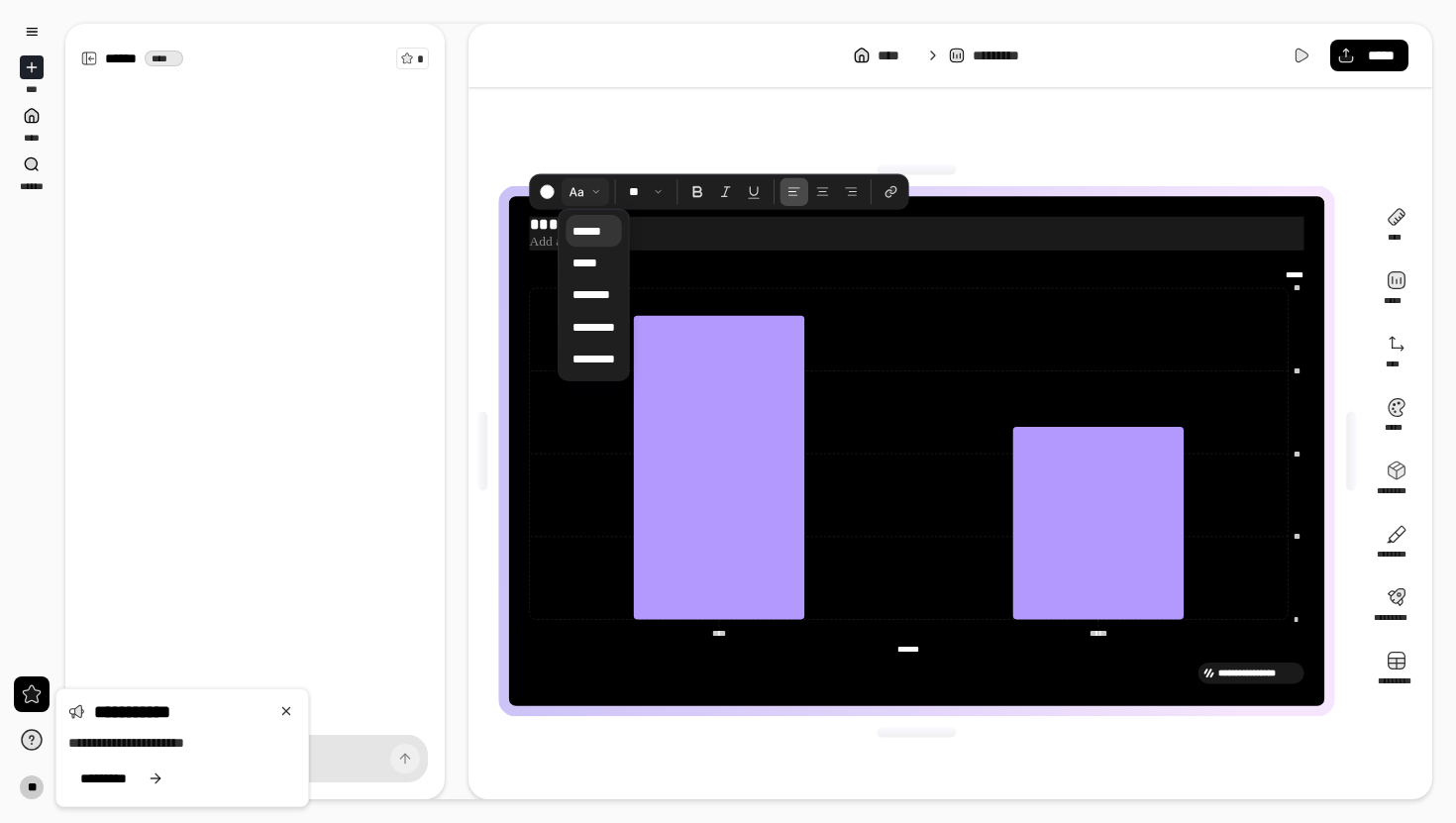 click at bounding box center (585, 191) 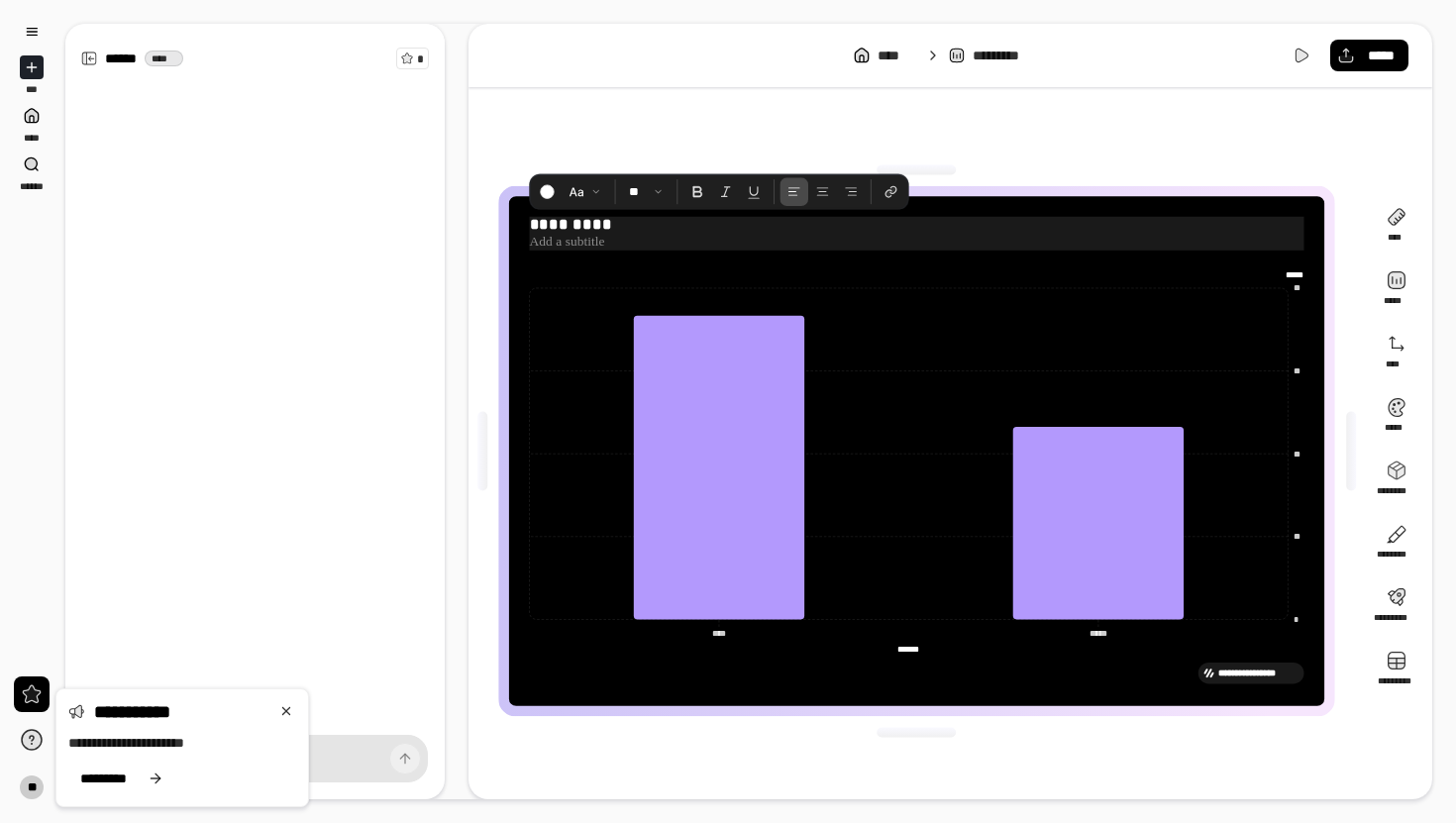 click at bounding box center (917, 243) 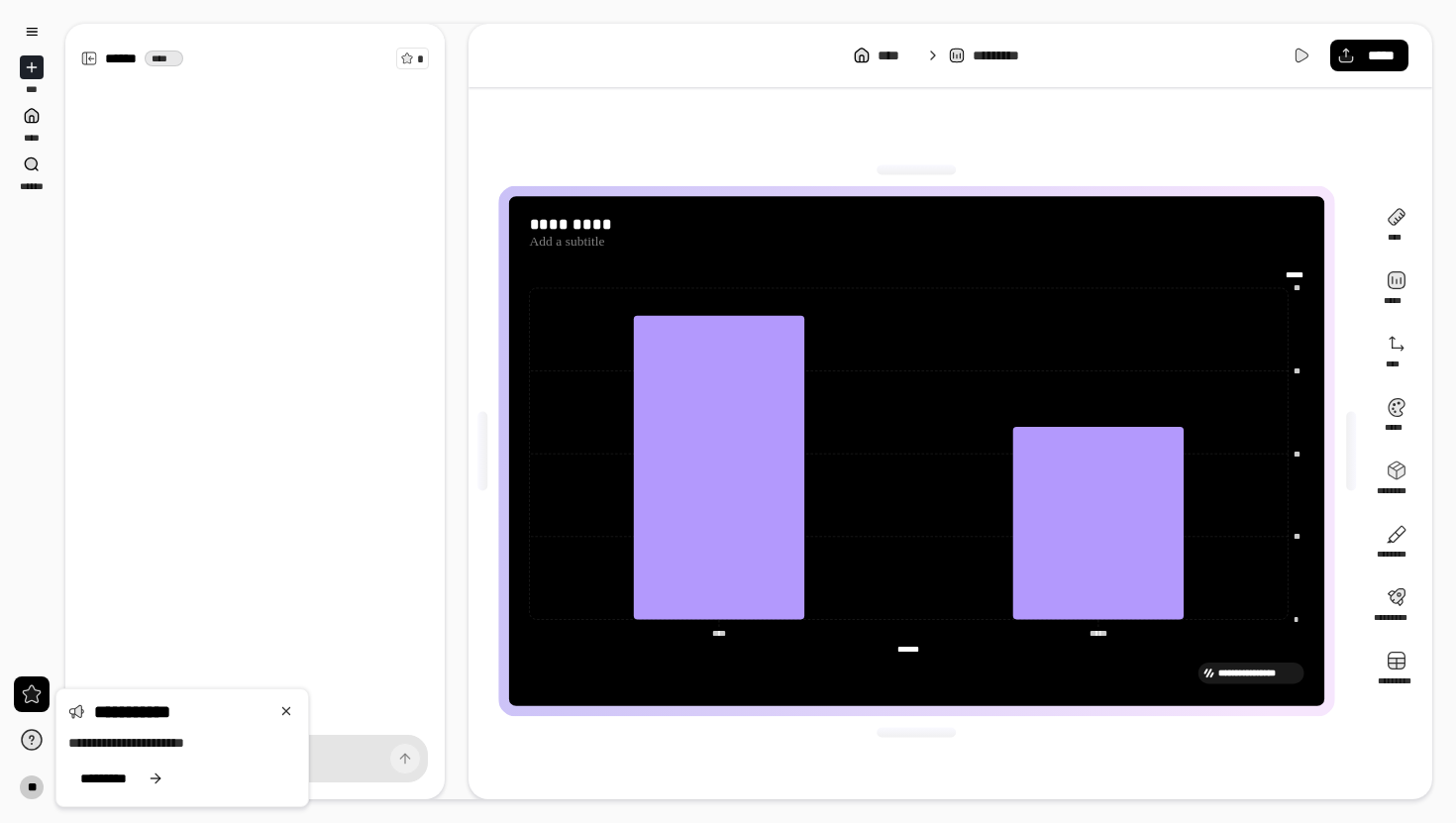 click on "[FIRST] [LAST] [STREET] [CITY] [STATE] [ZIP] [COUNTRY] [PHONE] [EMAIL] [SSN] [CC] [DL] [DOB] [AGE]" at bounding box center (916, 451) 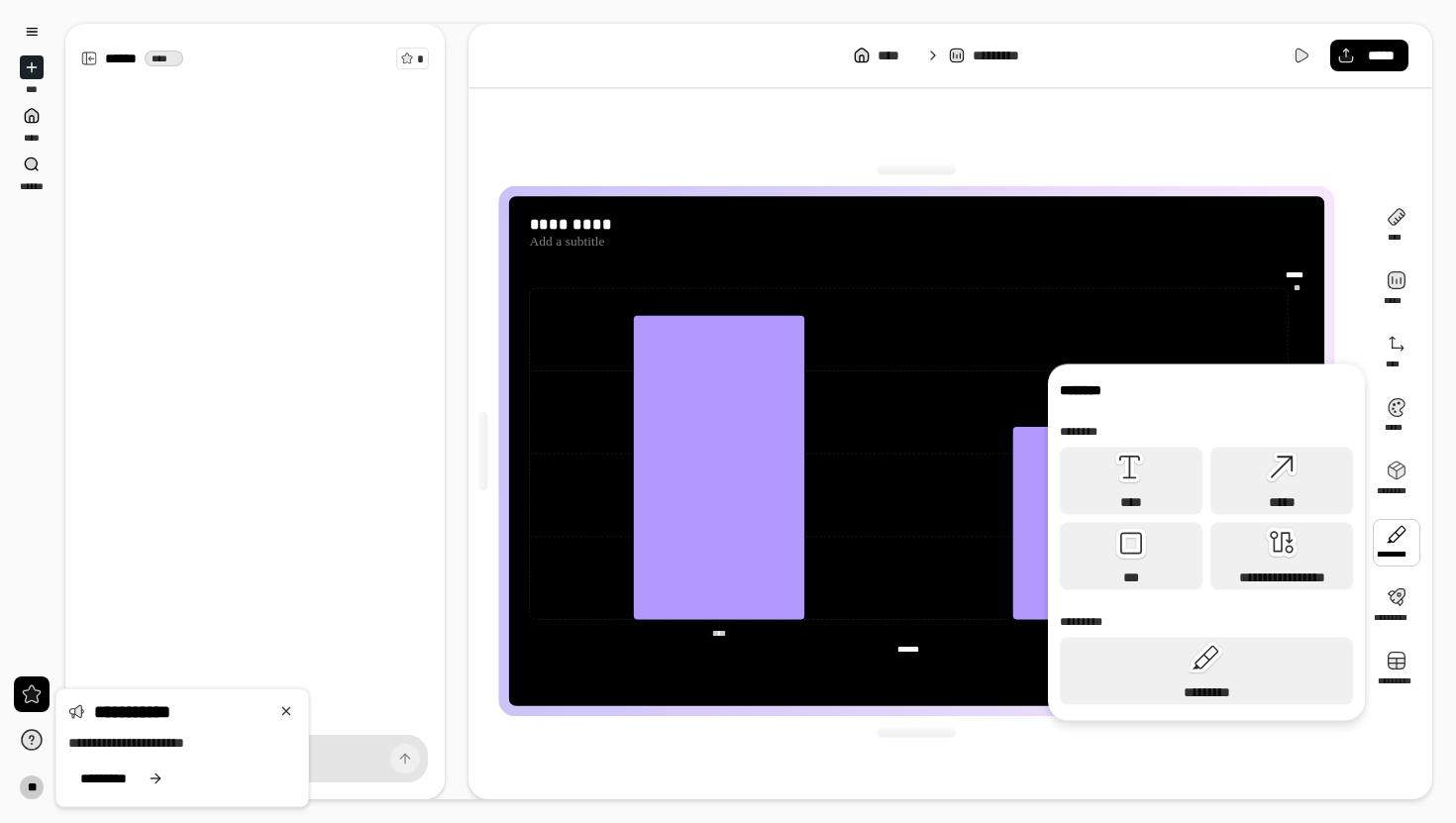click on "*****" at bounding box center (1292, 274) 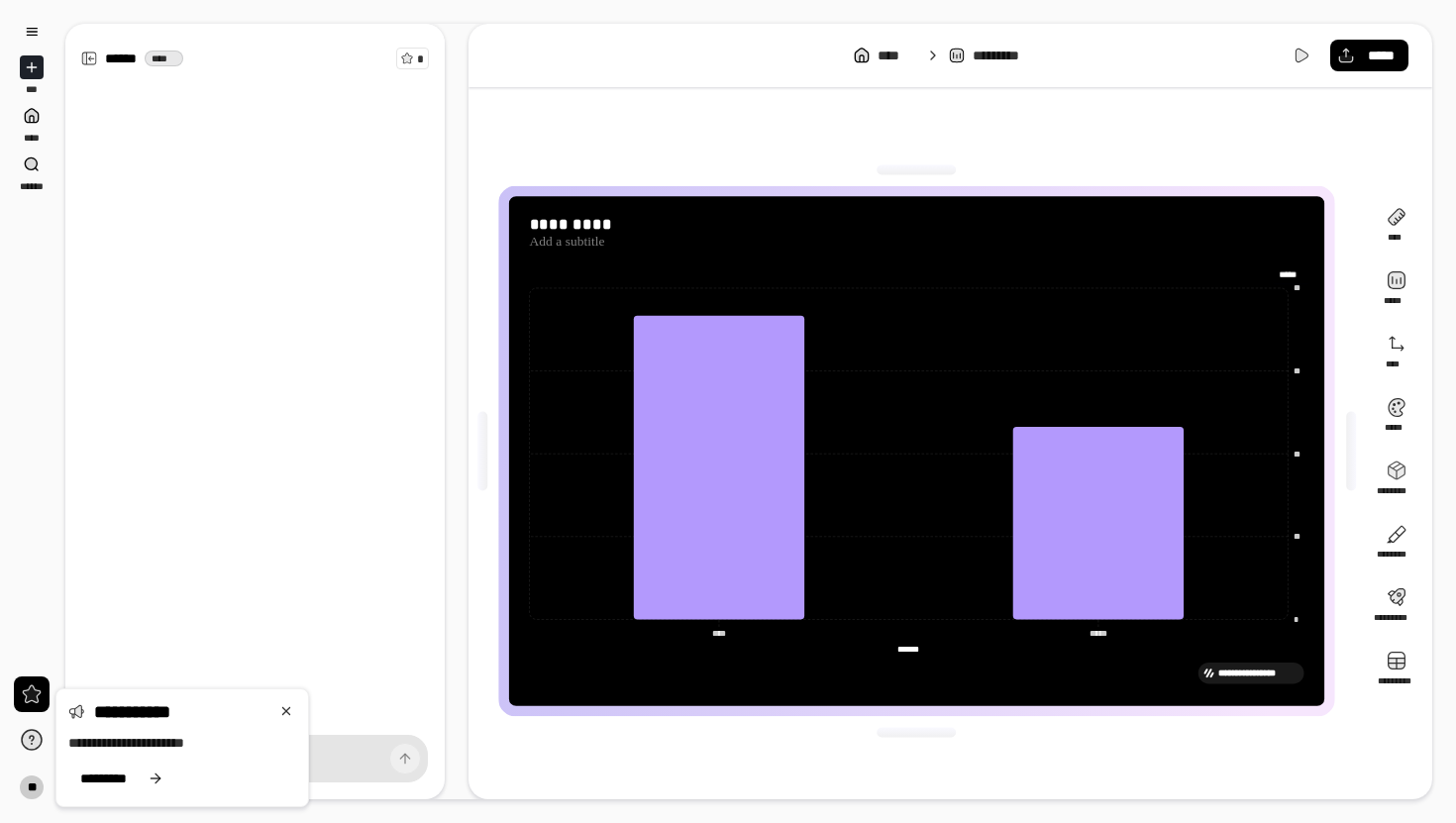 click on "*****" at bounding box center (1292, 274) 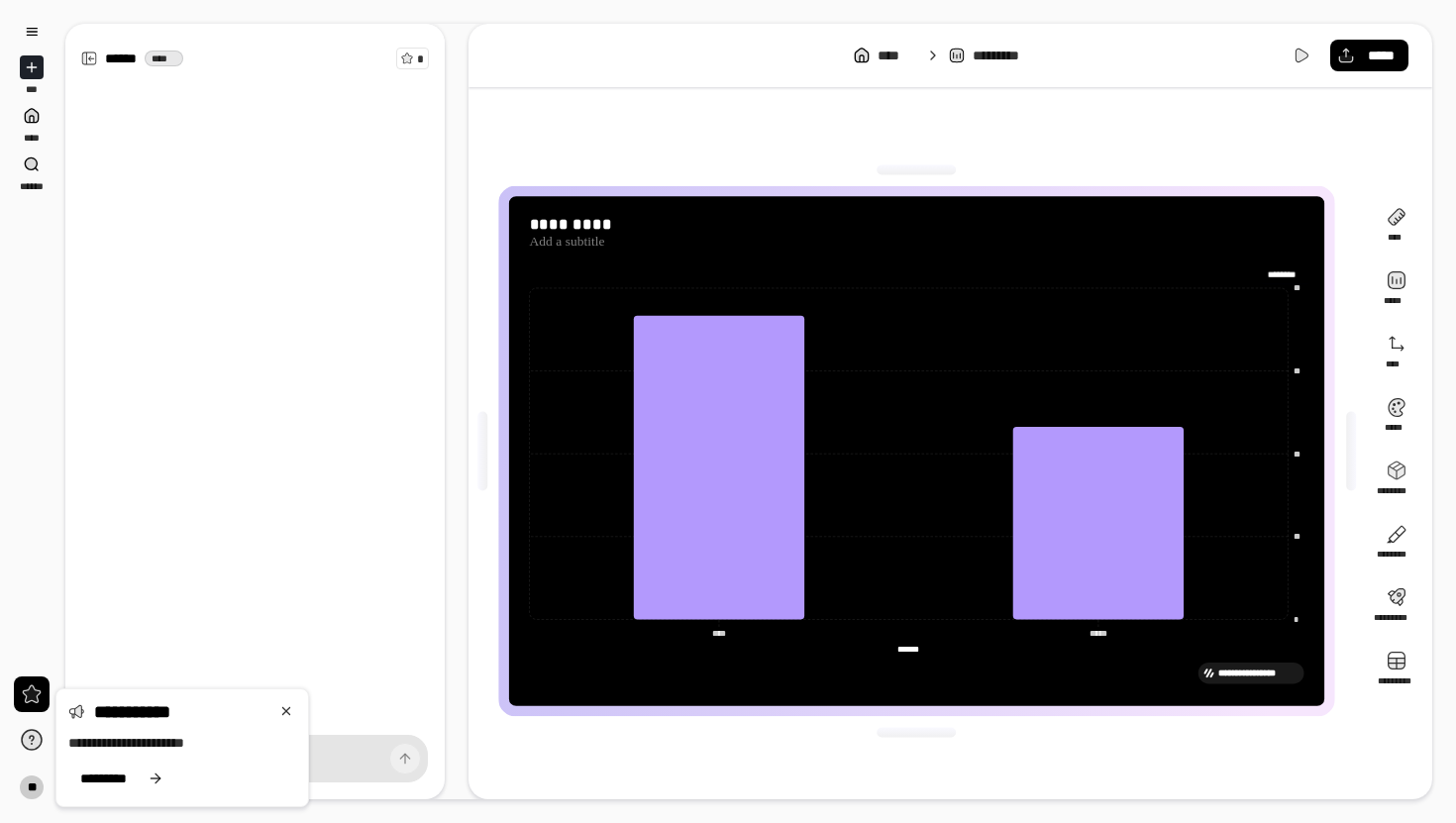 scroll, scrollTop: 0, scrollLeft: 0, axis: both 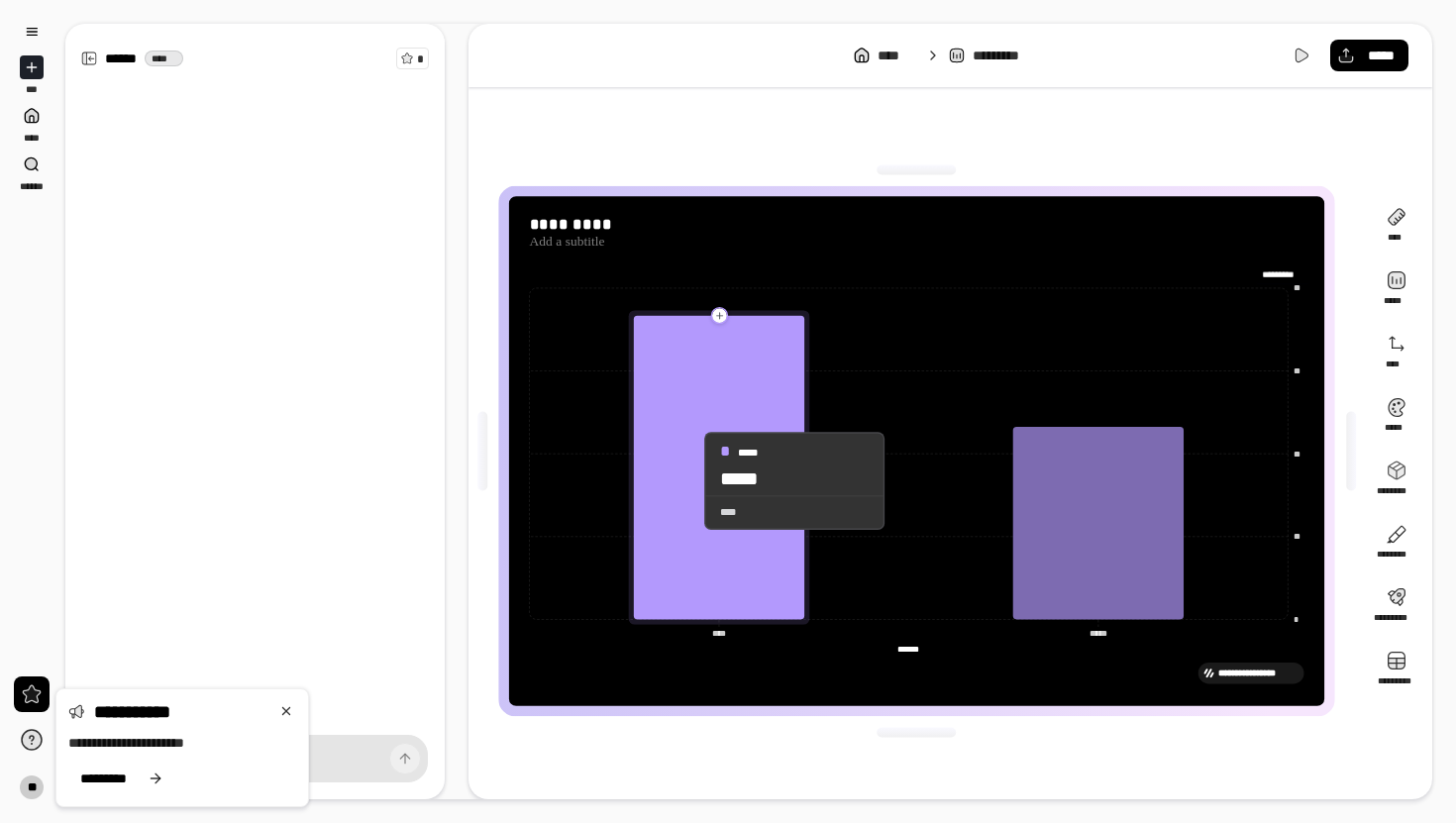 type on "*********" 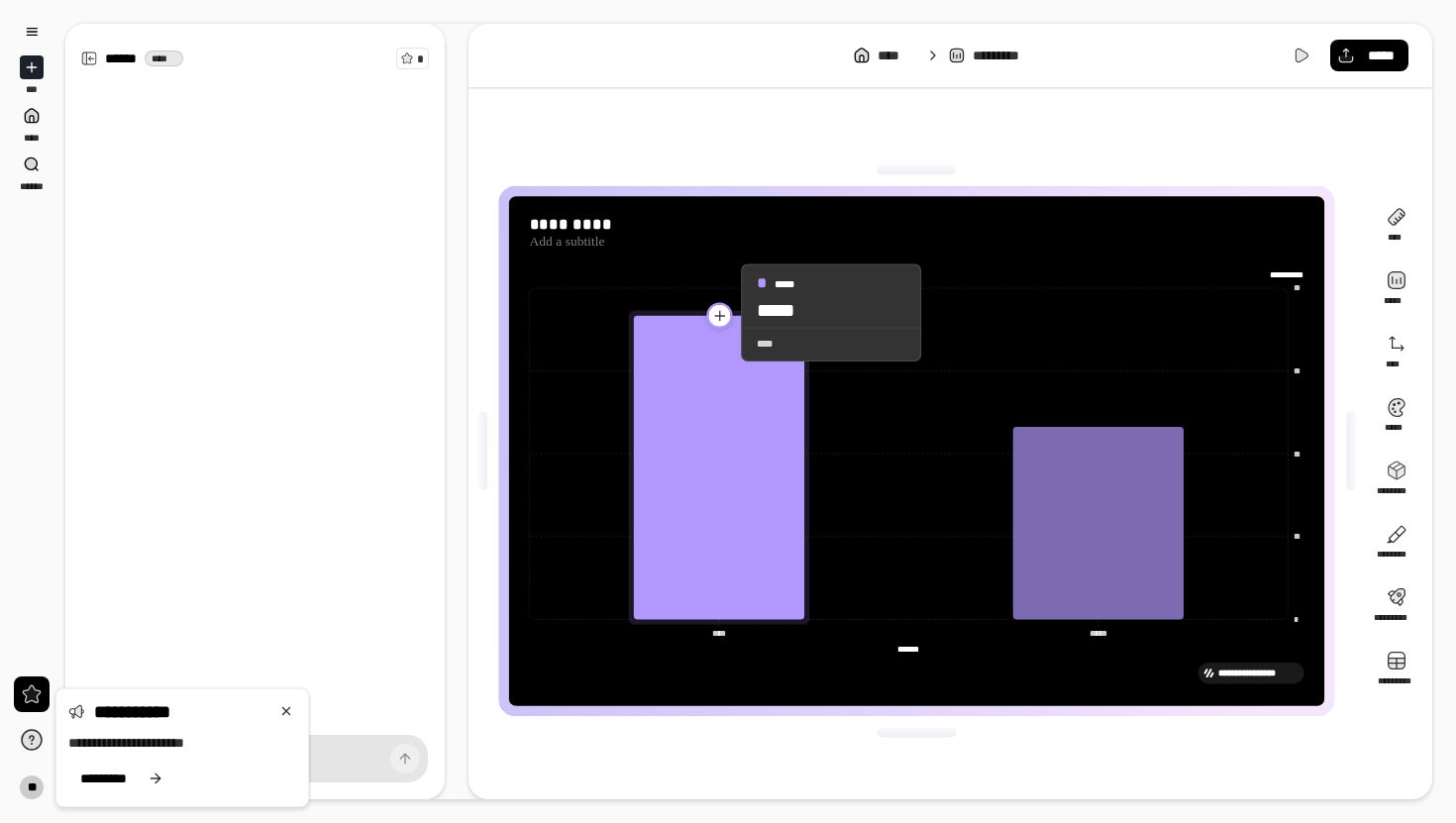 click 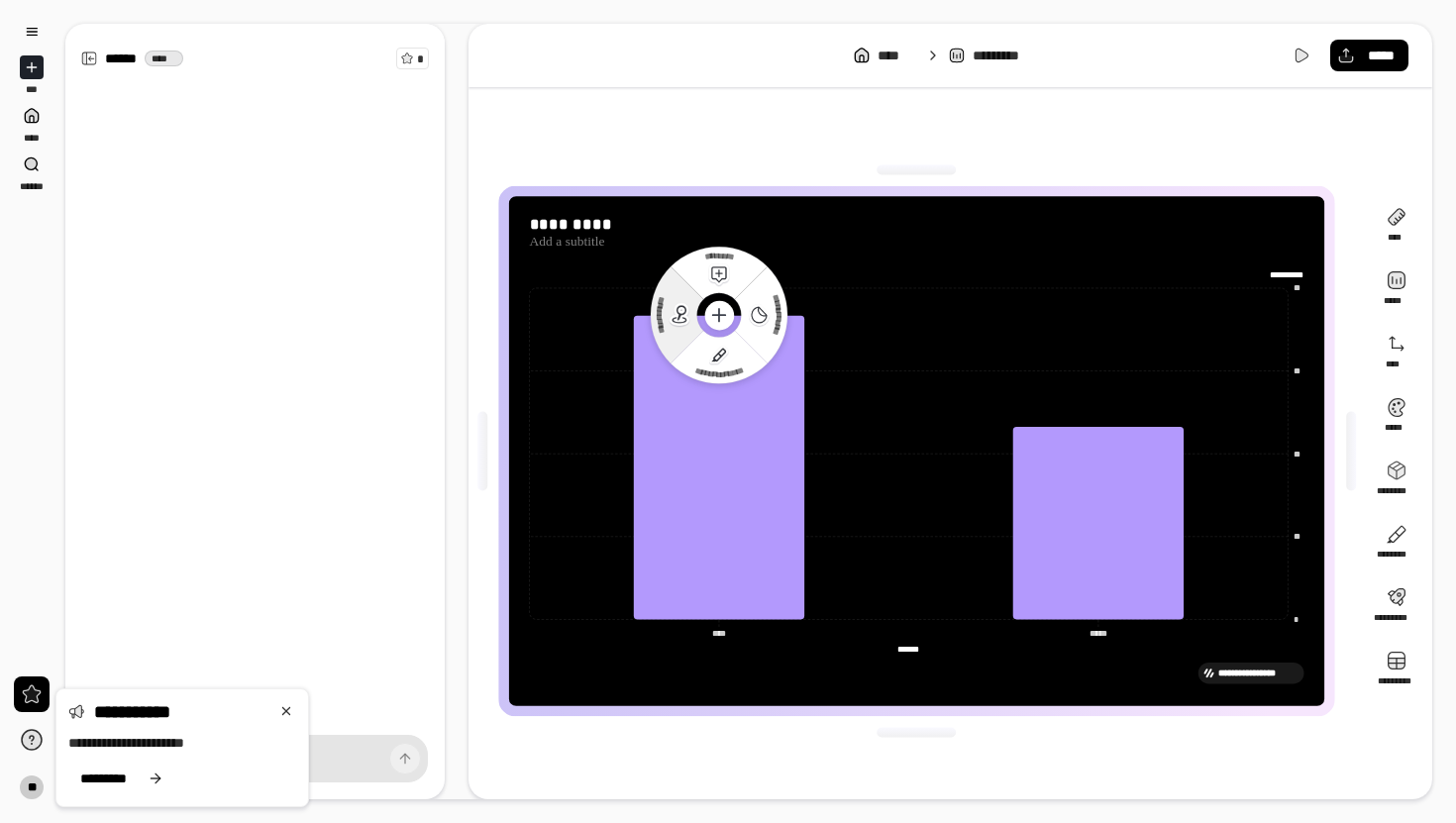 click 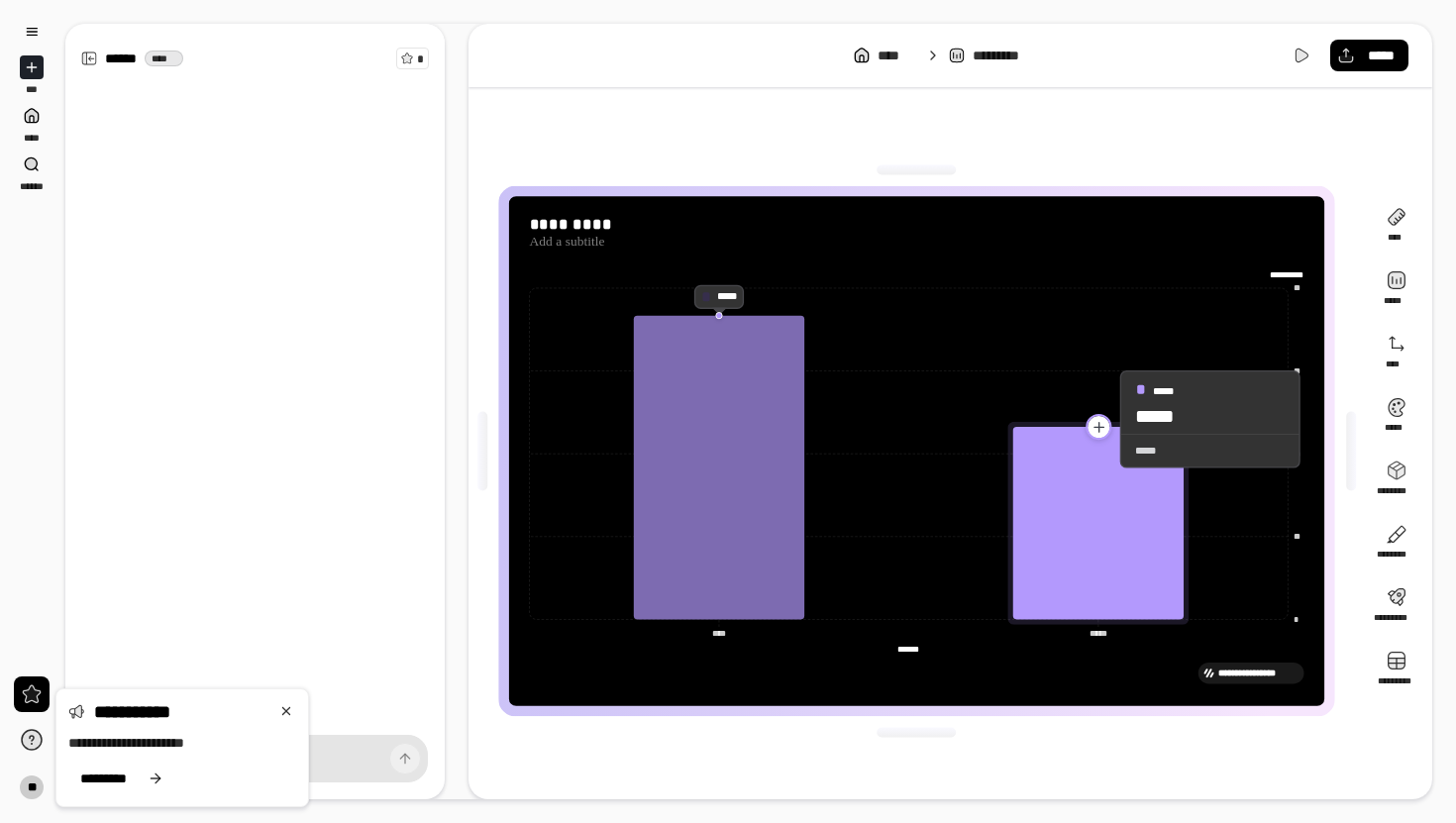 click 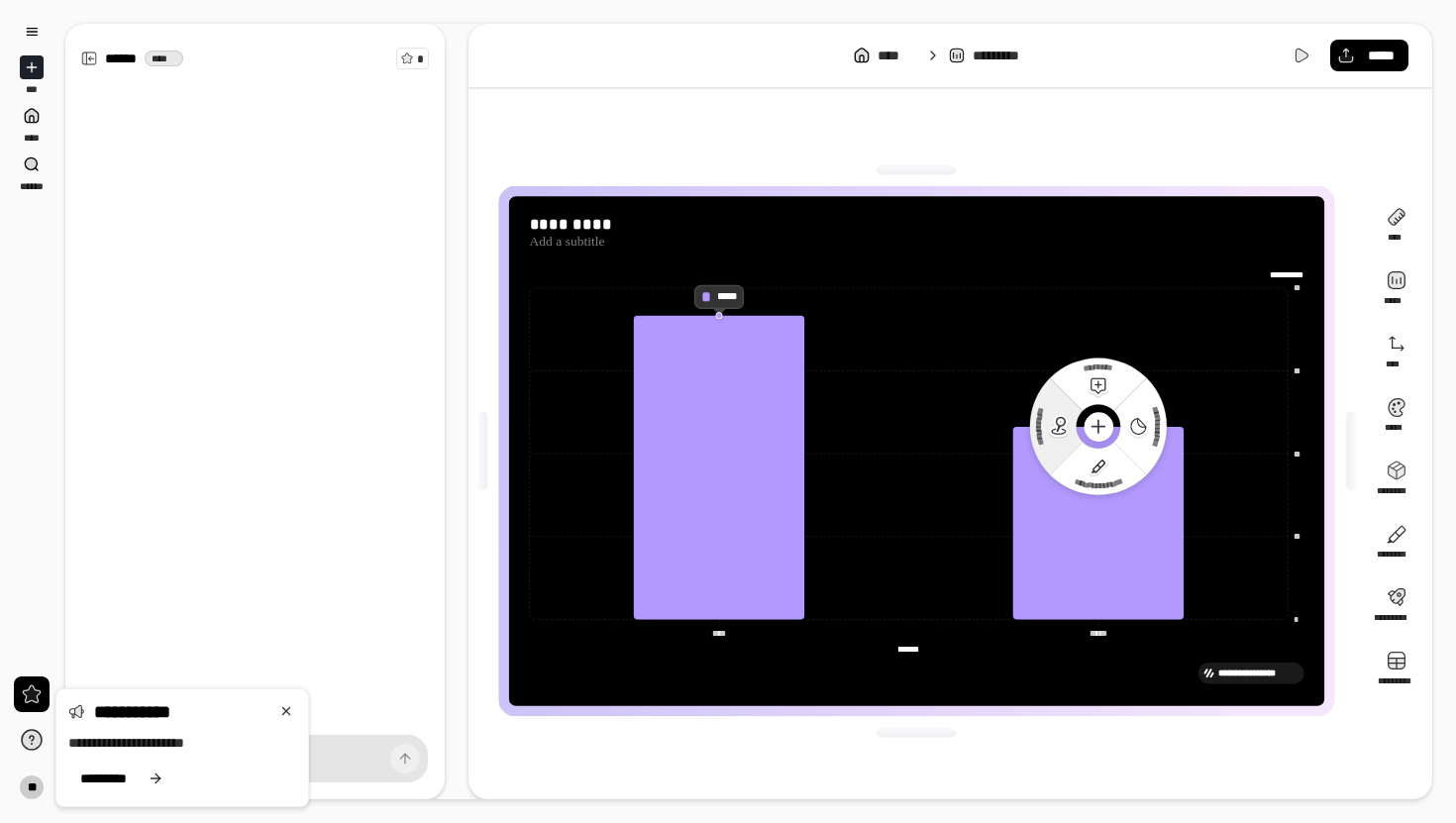 click 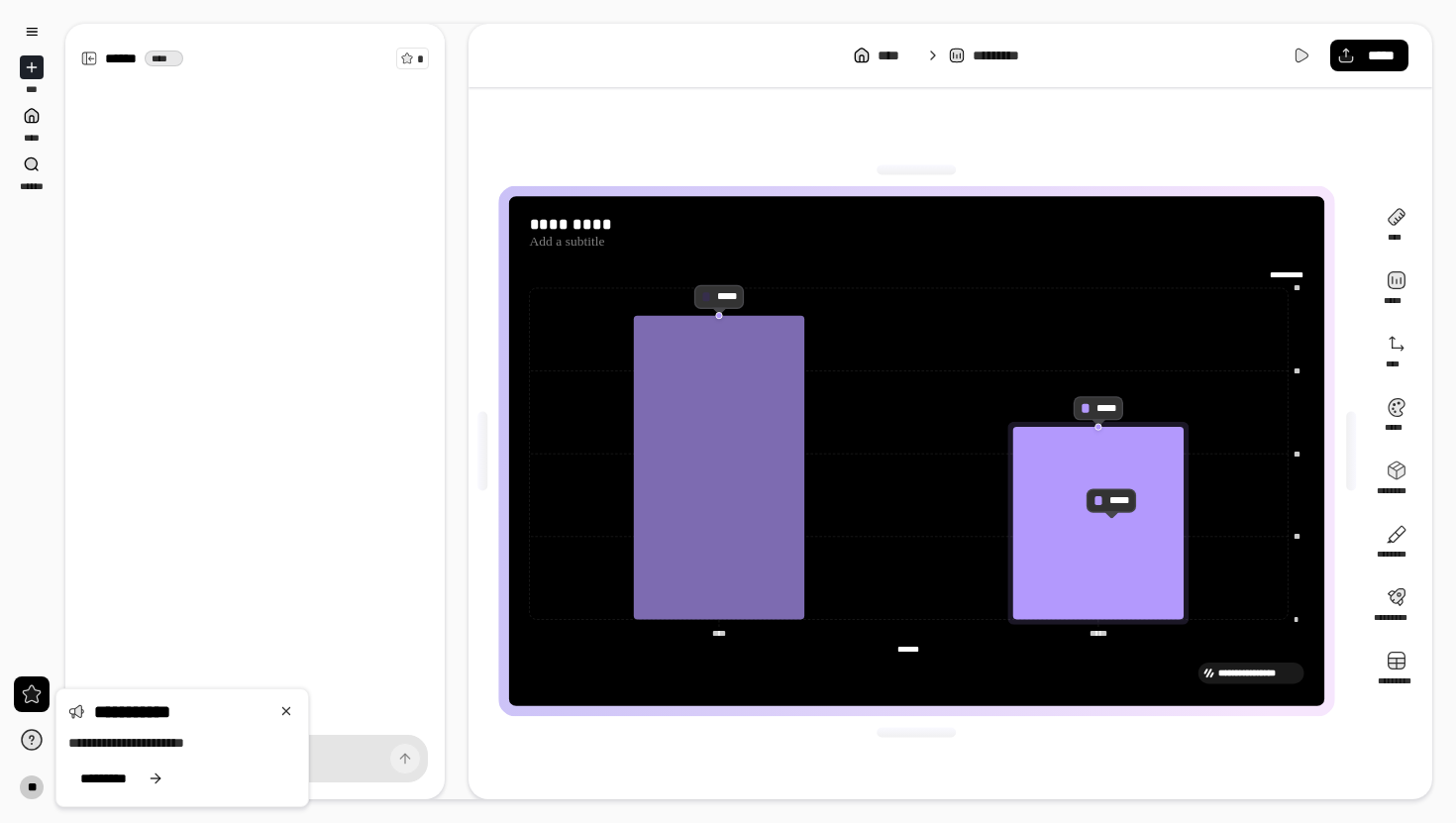 click 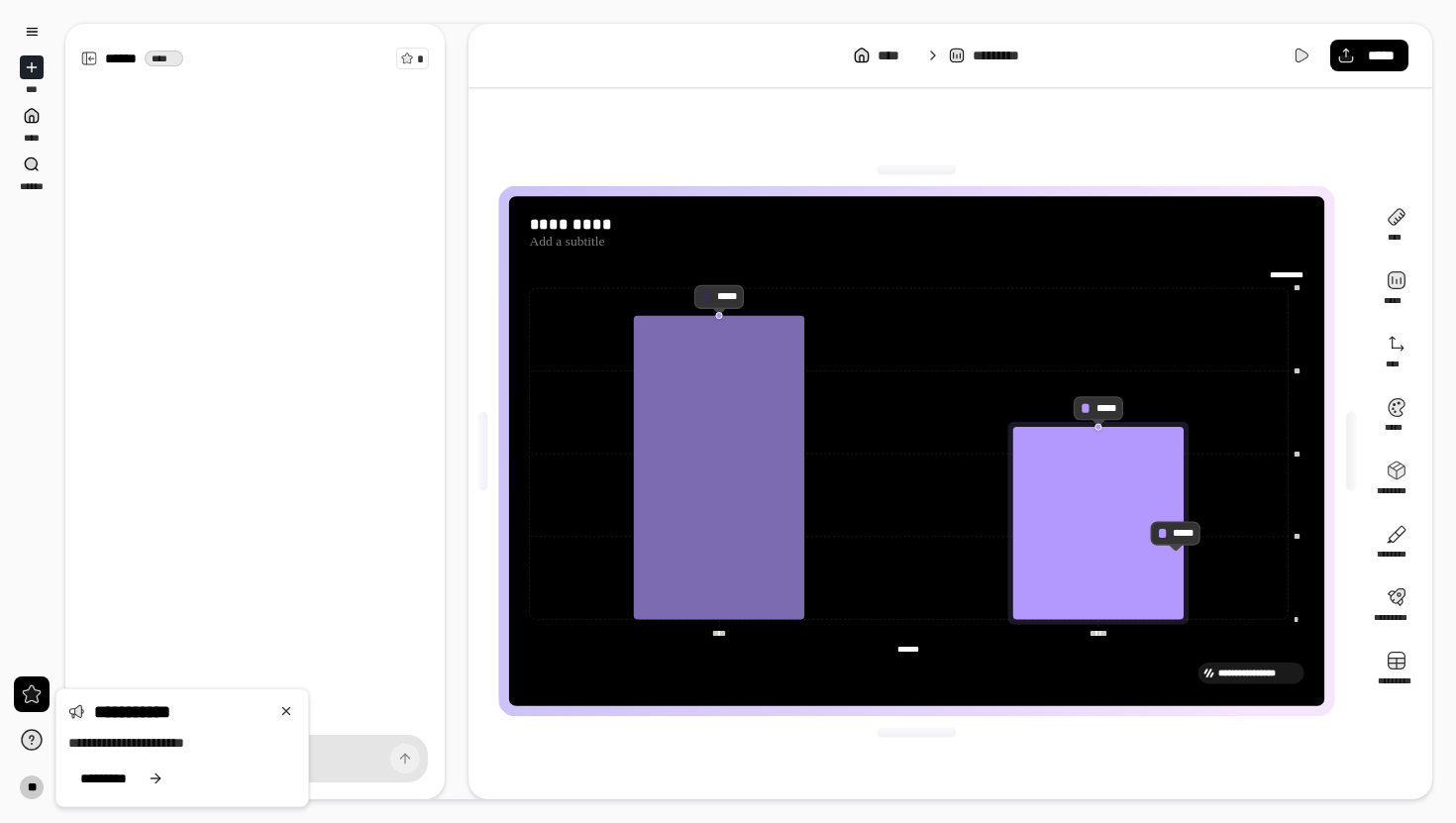 click 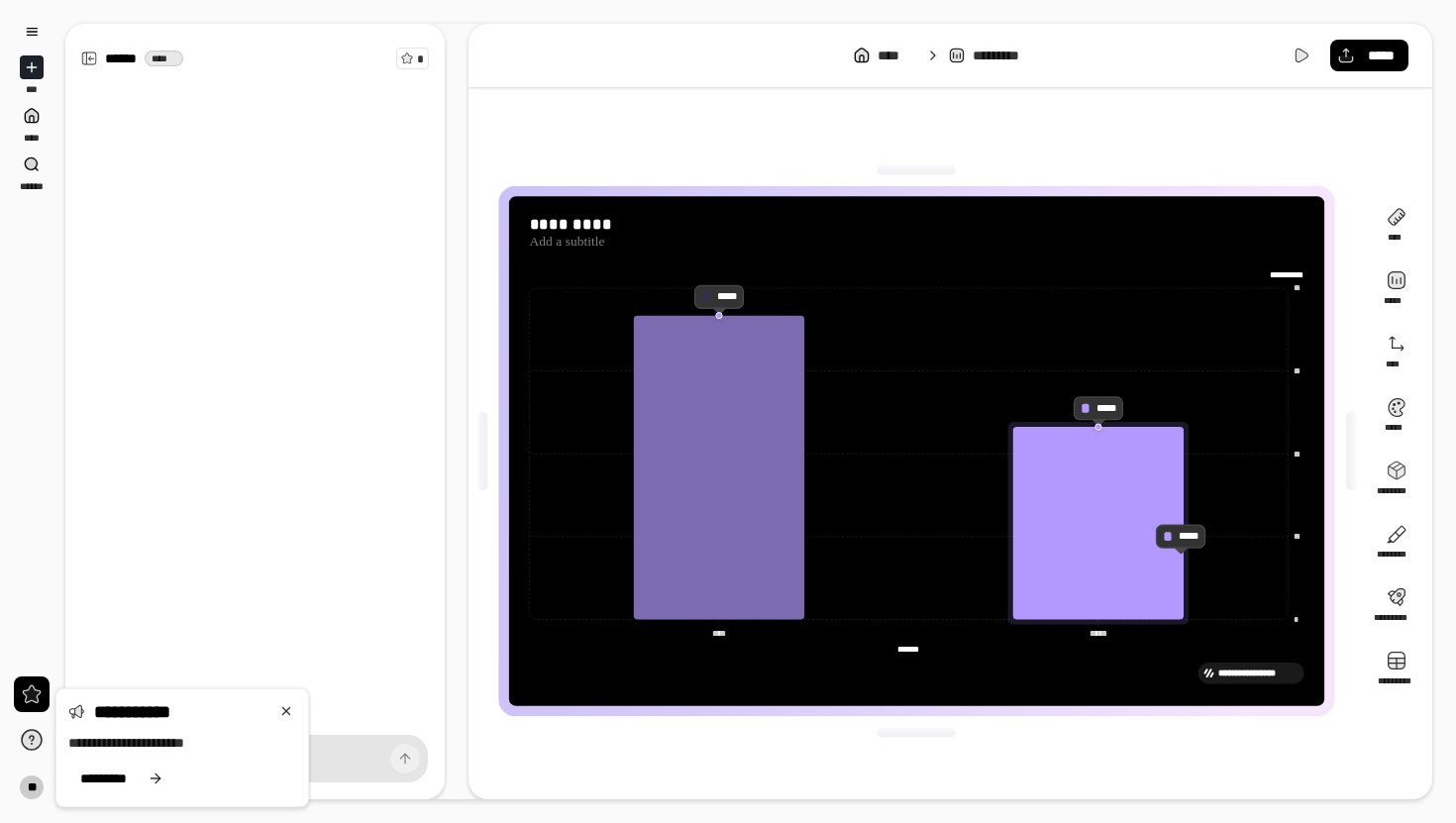 click 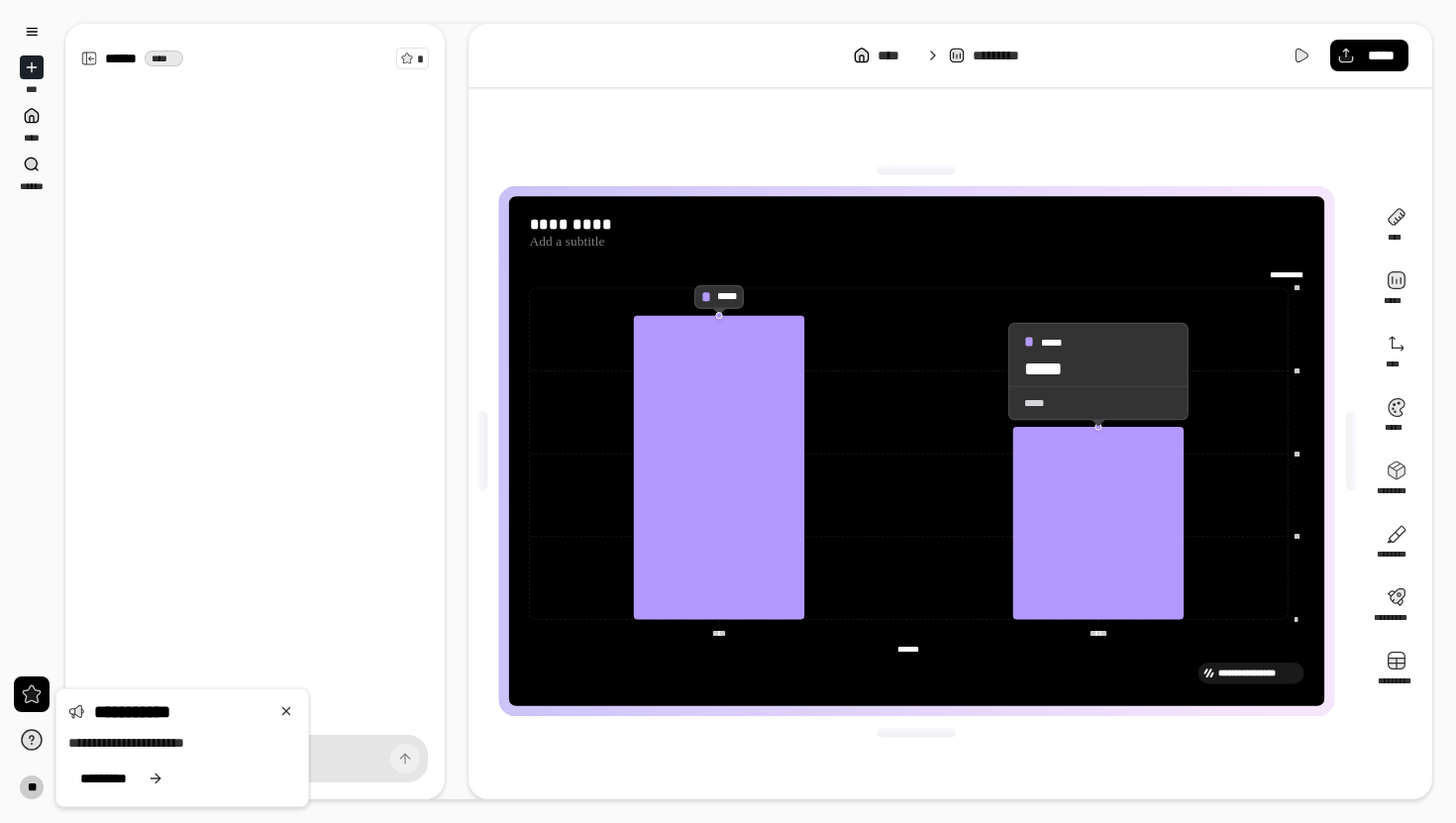 click 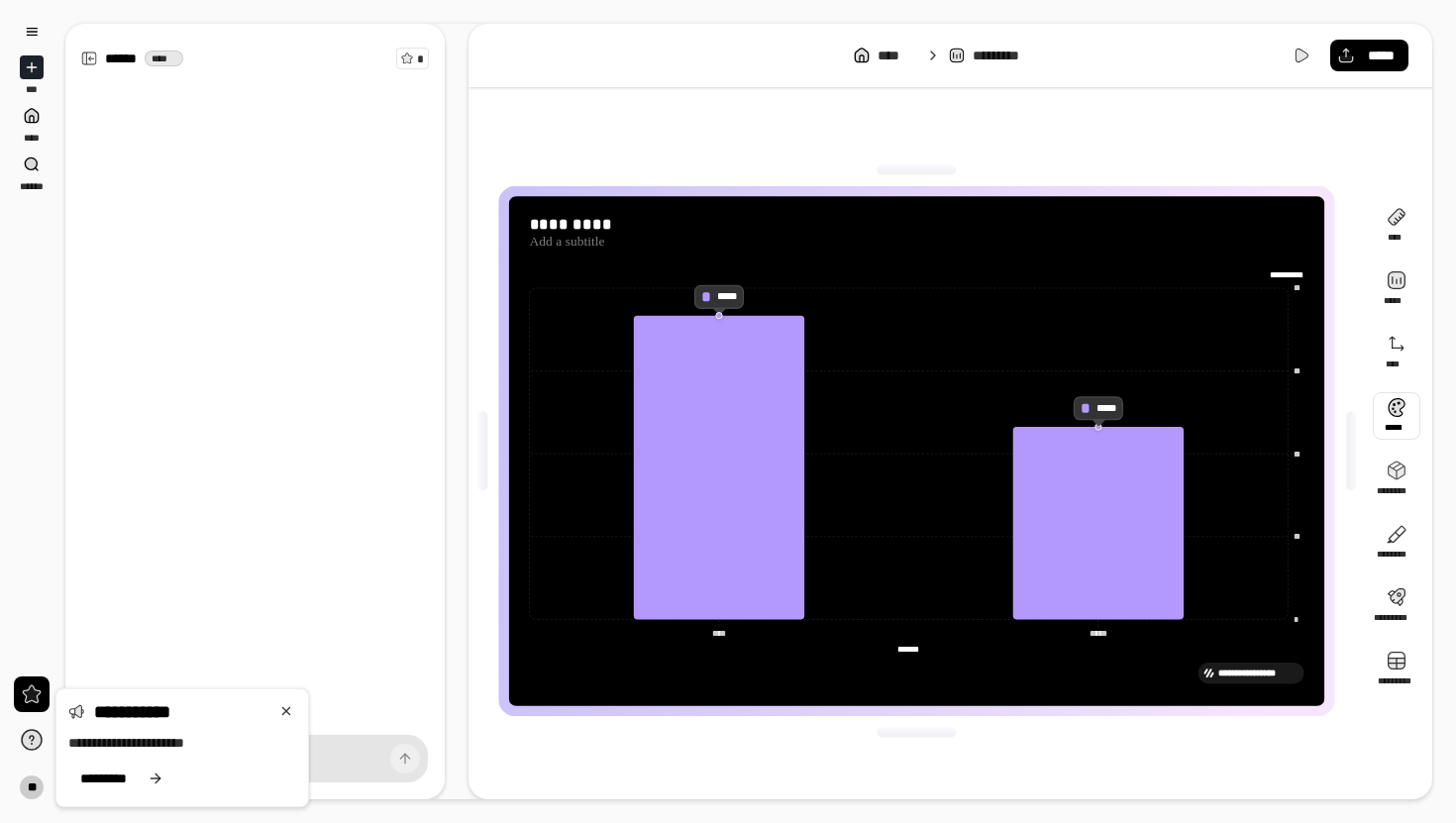 click at bounding box center [1397, 416] 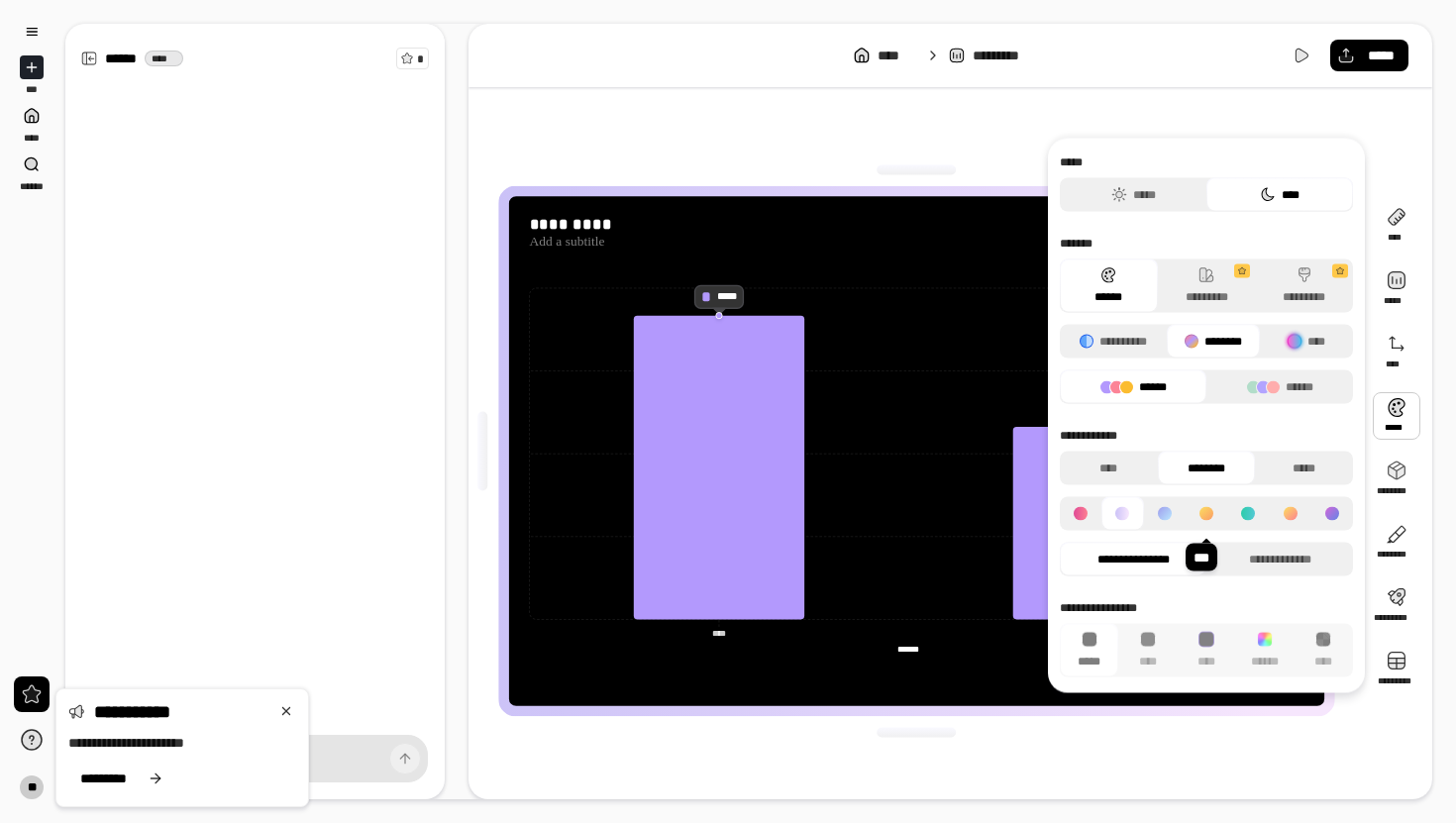 click at bounding box center [1206, 514] 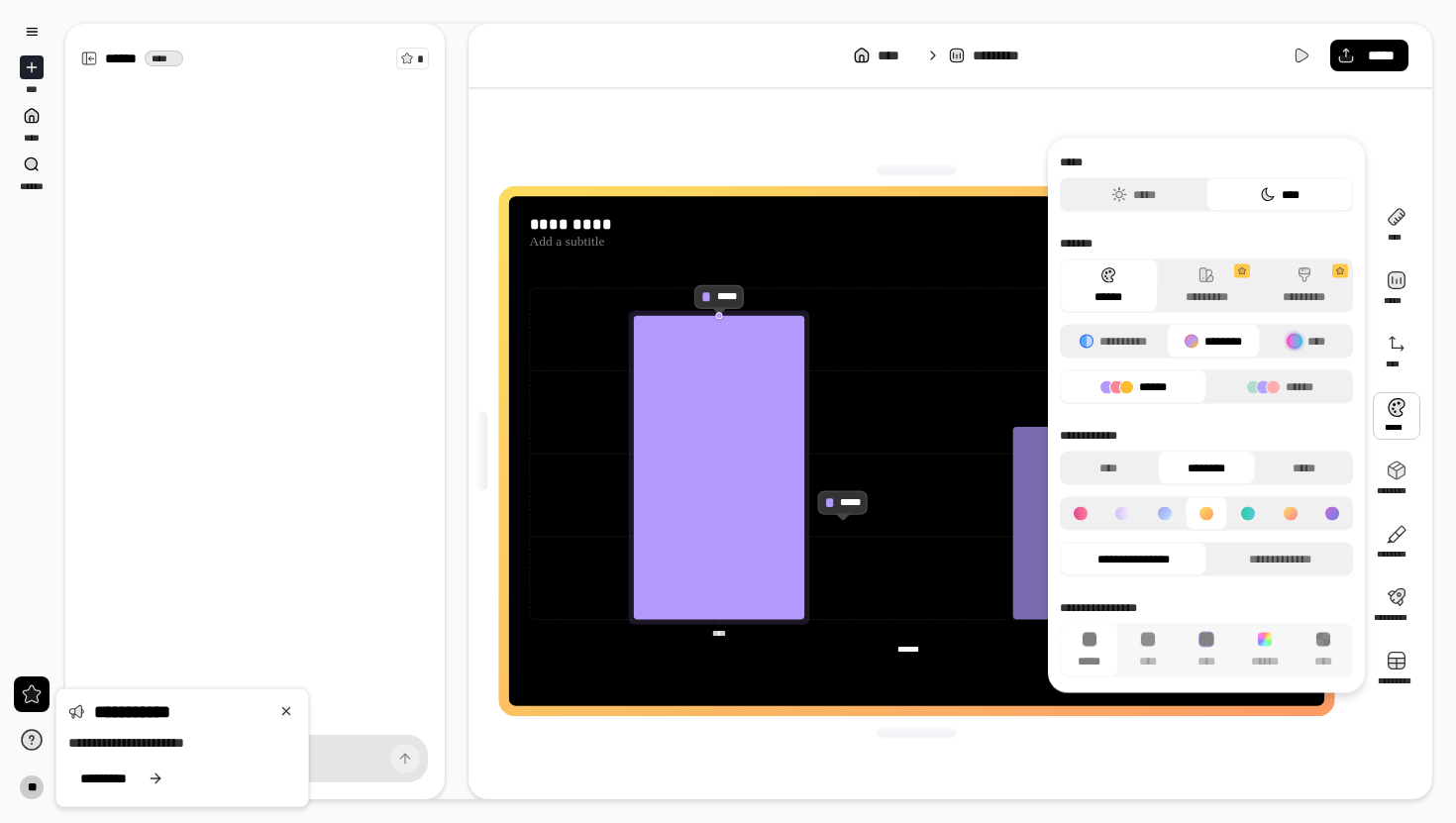 click 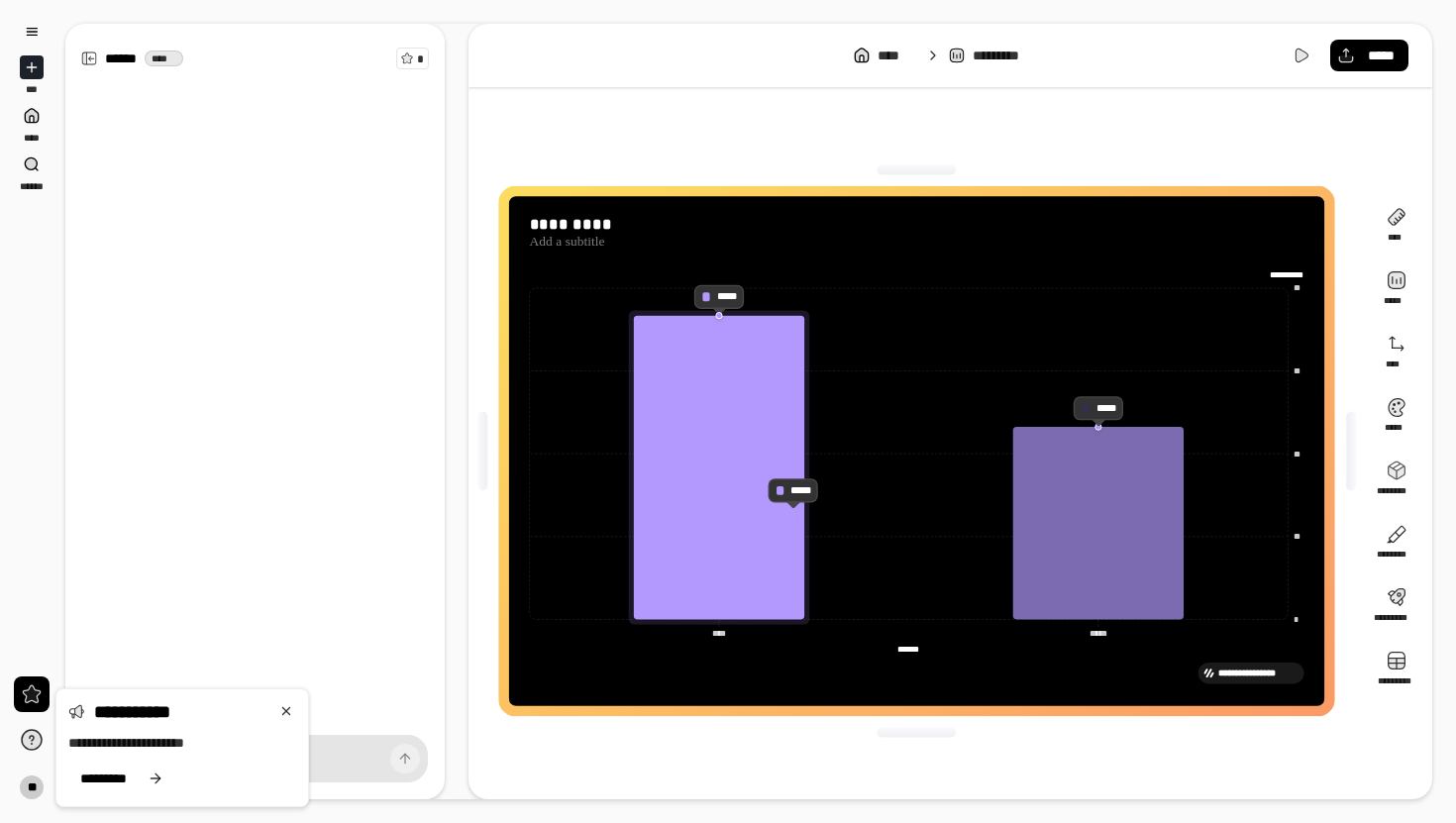 click 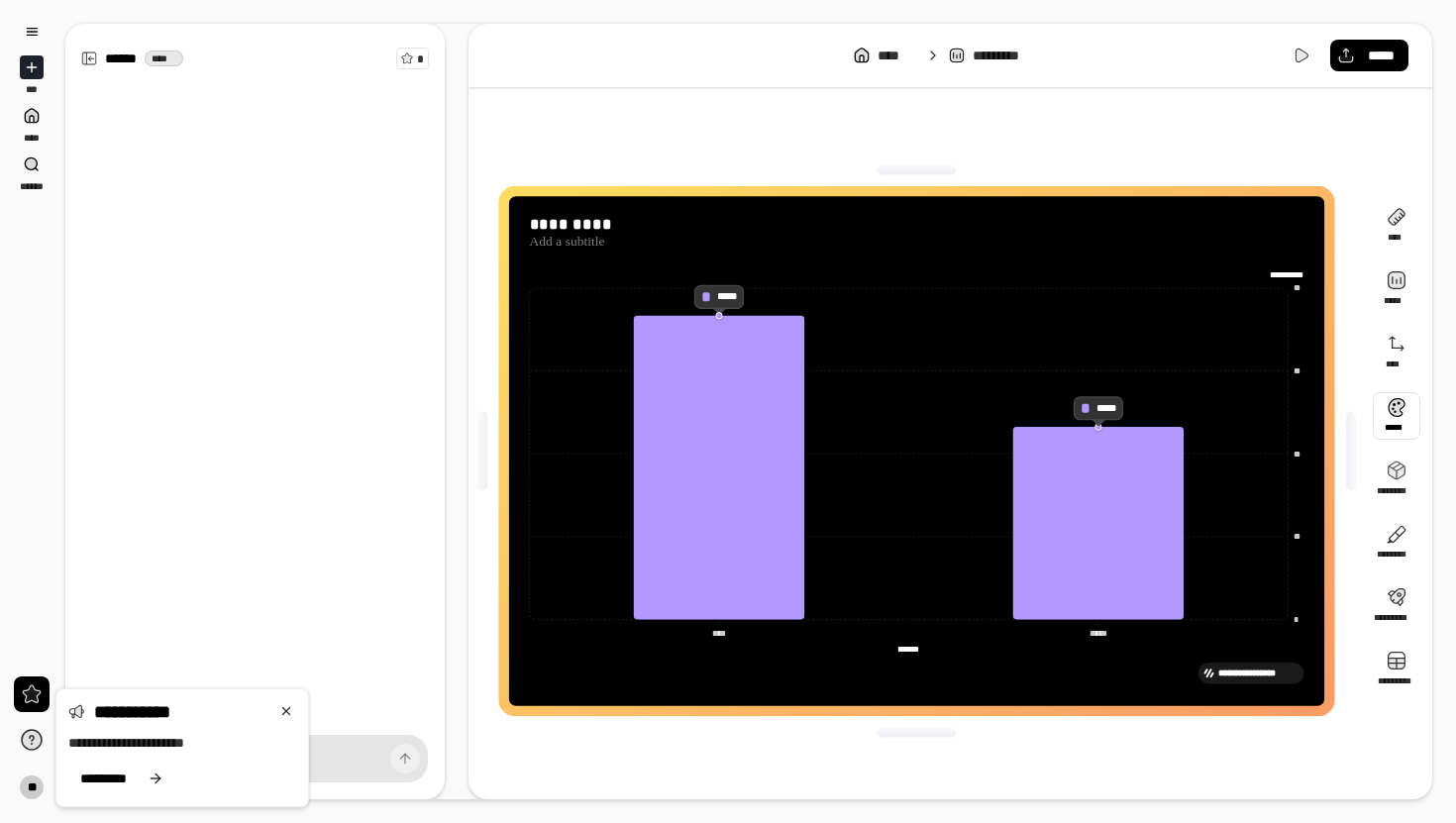 click at bounding box center (1397, 416) 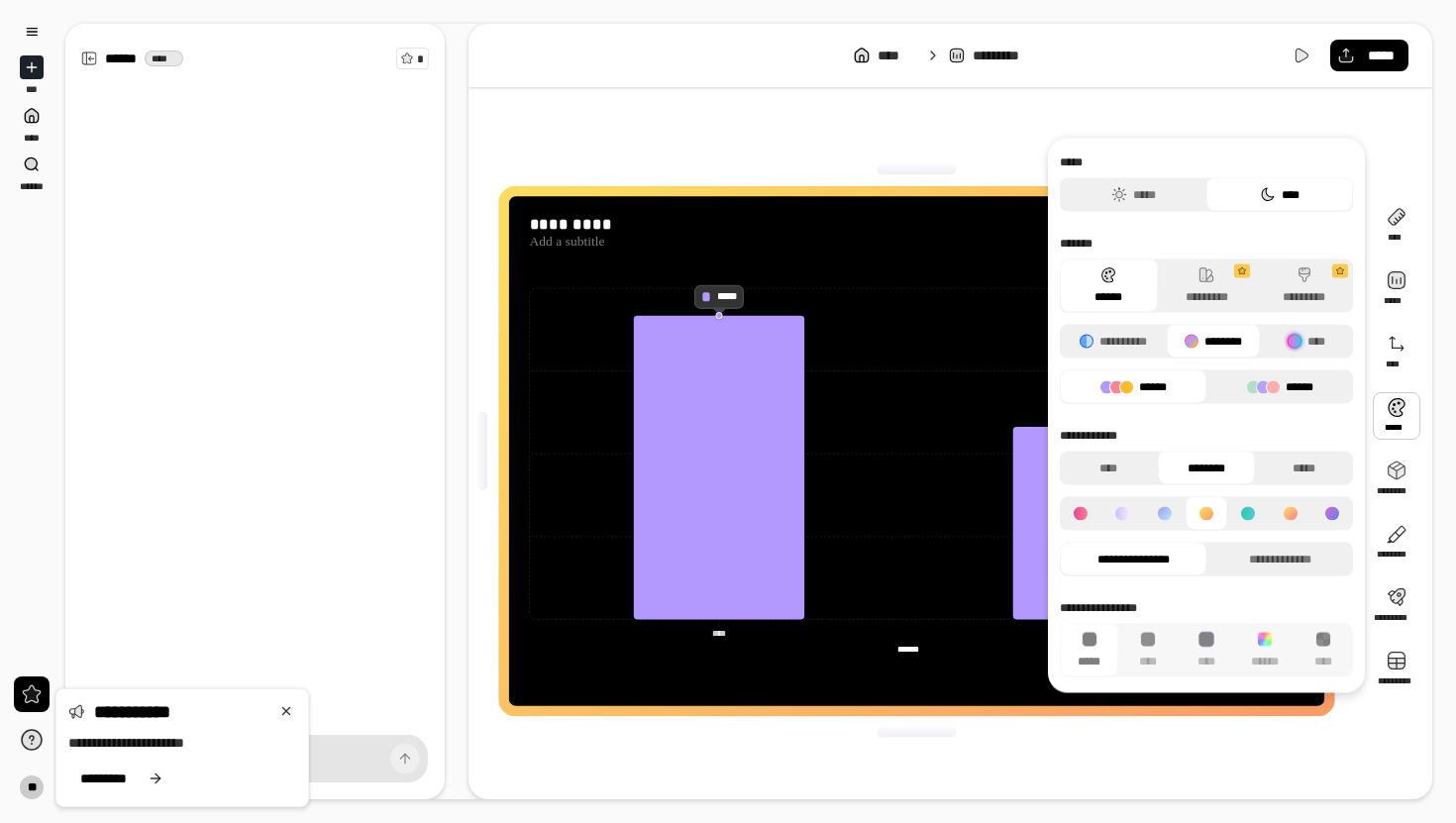 click 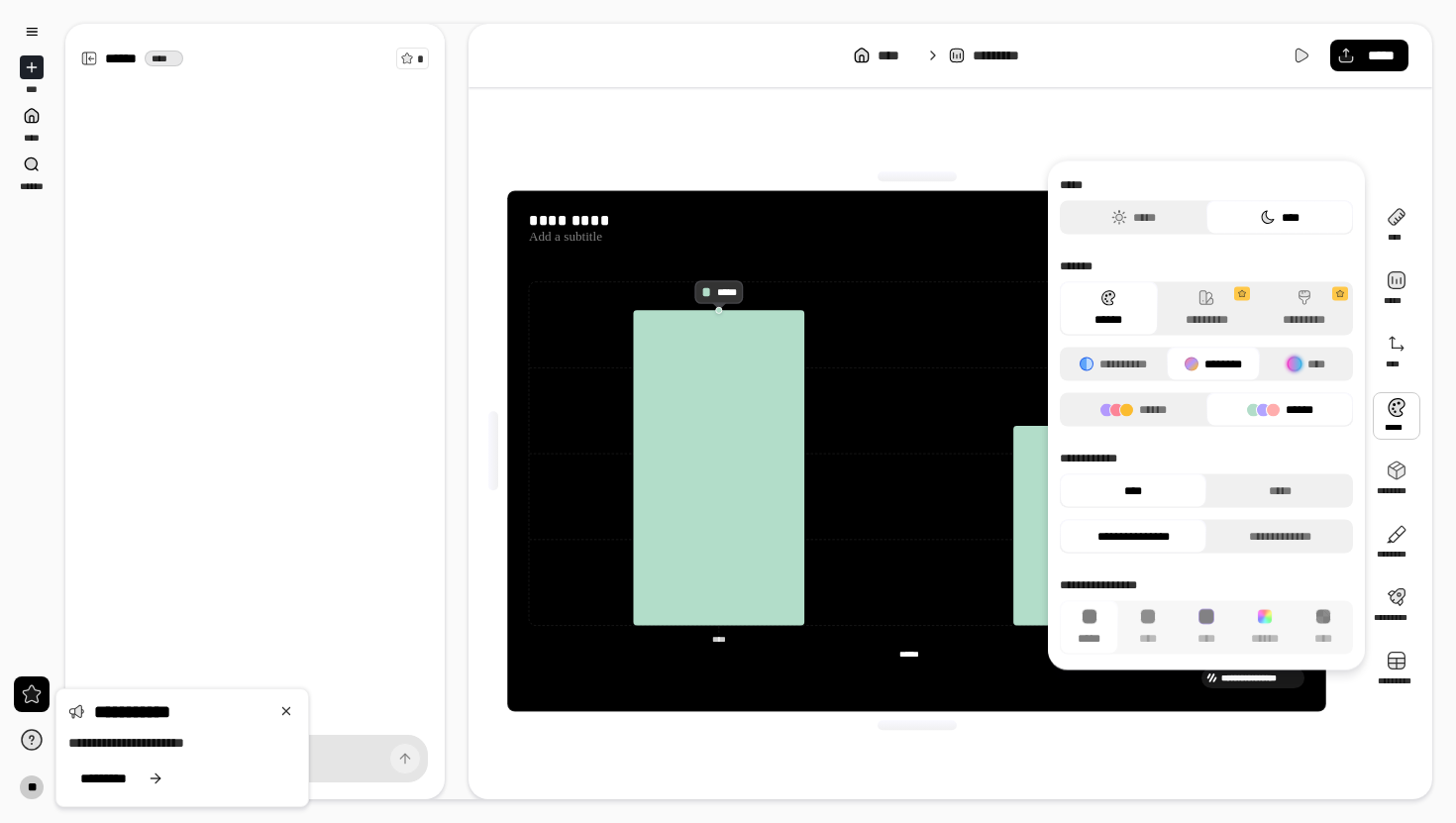 click 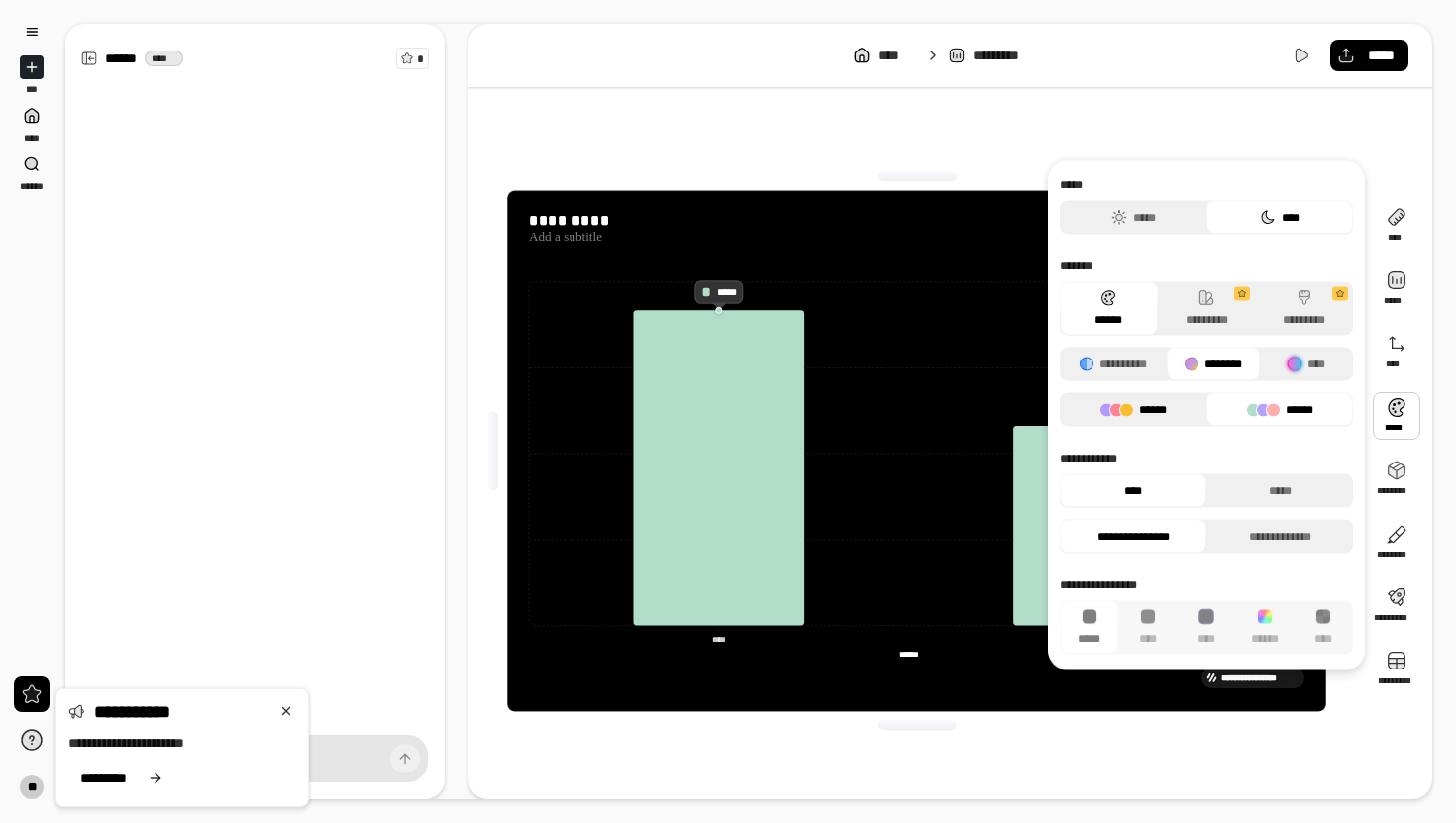 click on "******" at bounding box center (1133, 410) 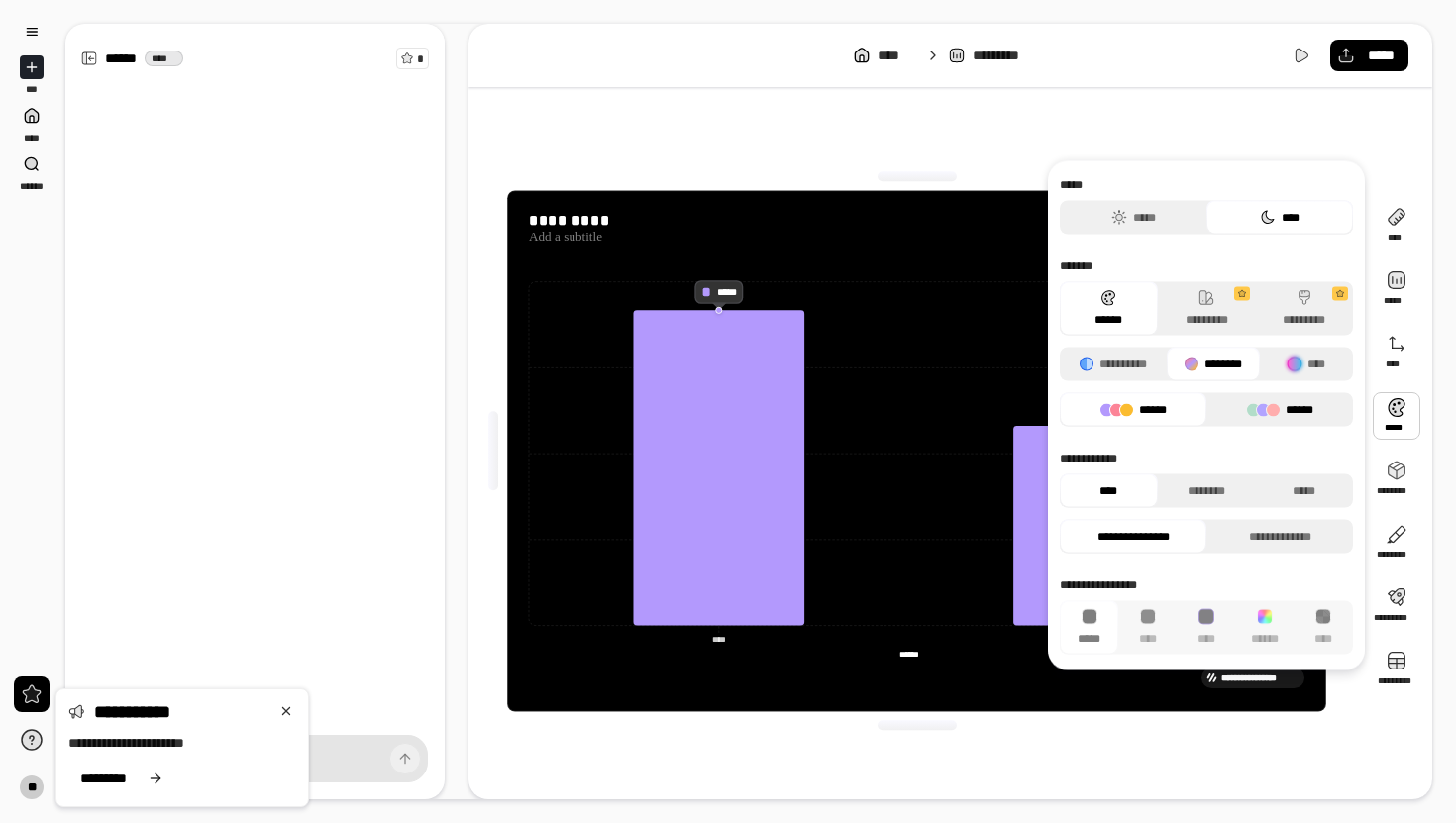 click 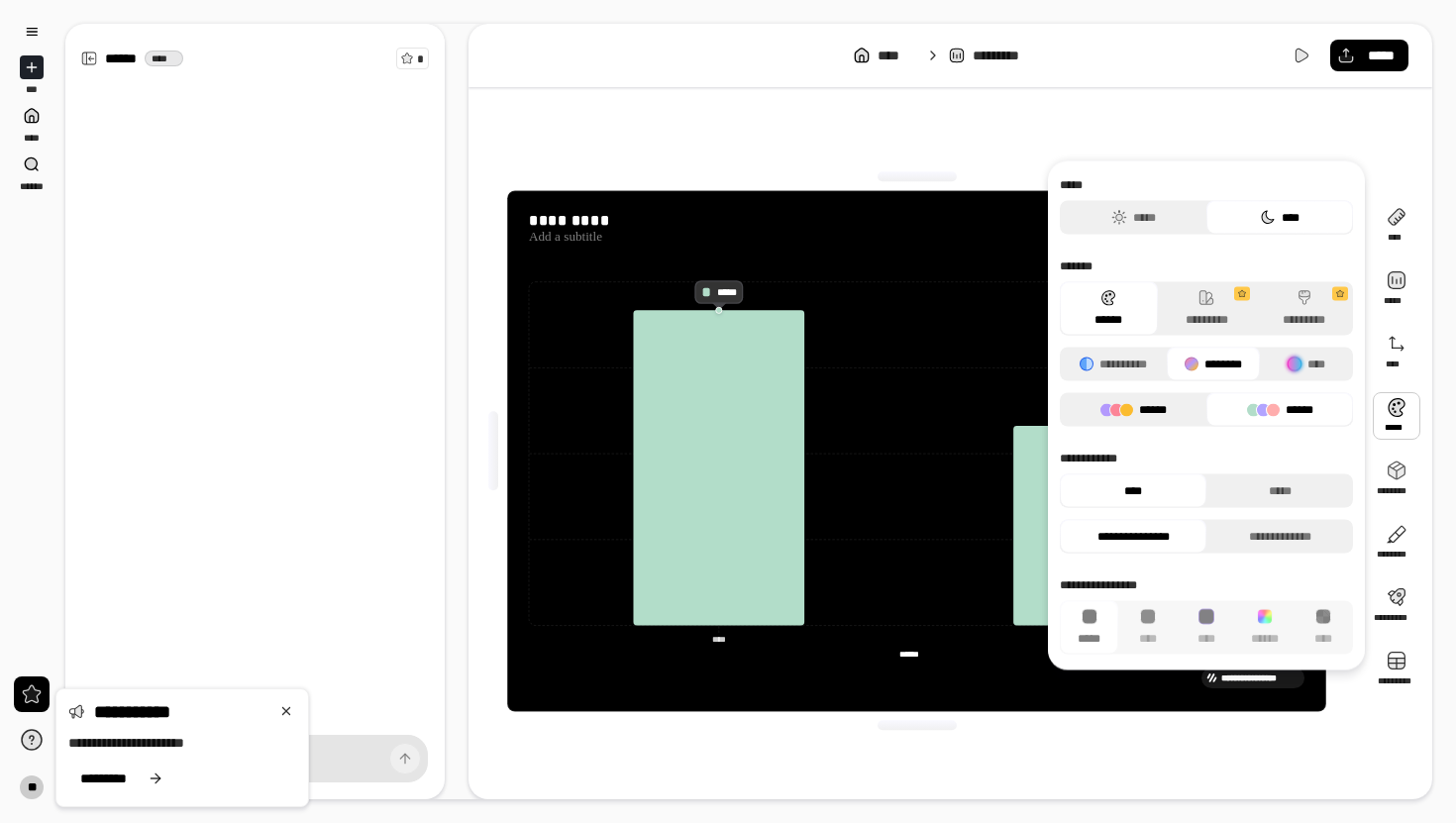 click on "******" at bounding box center (1133, 410) 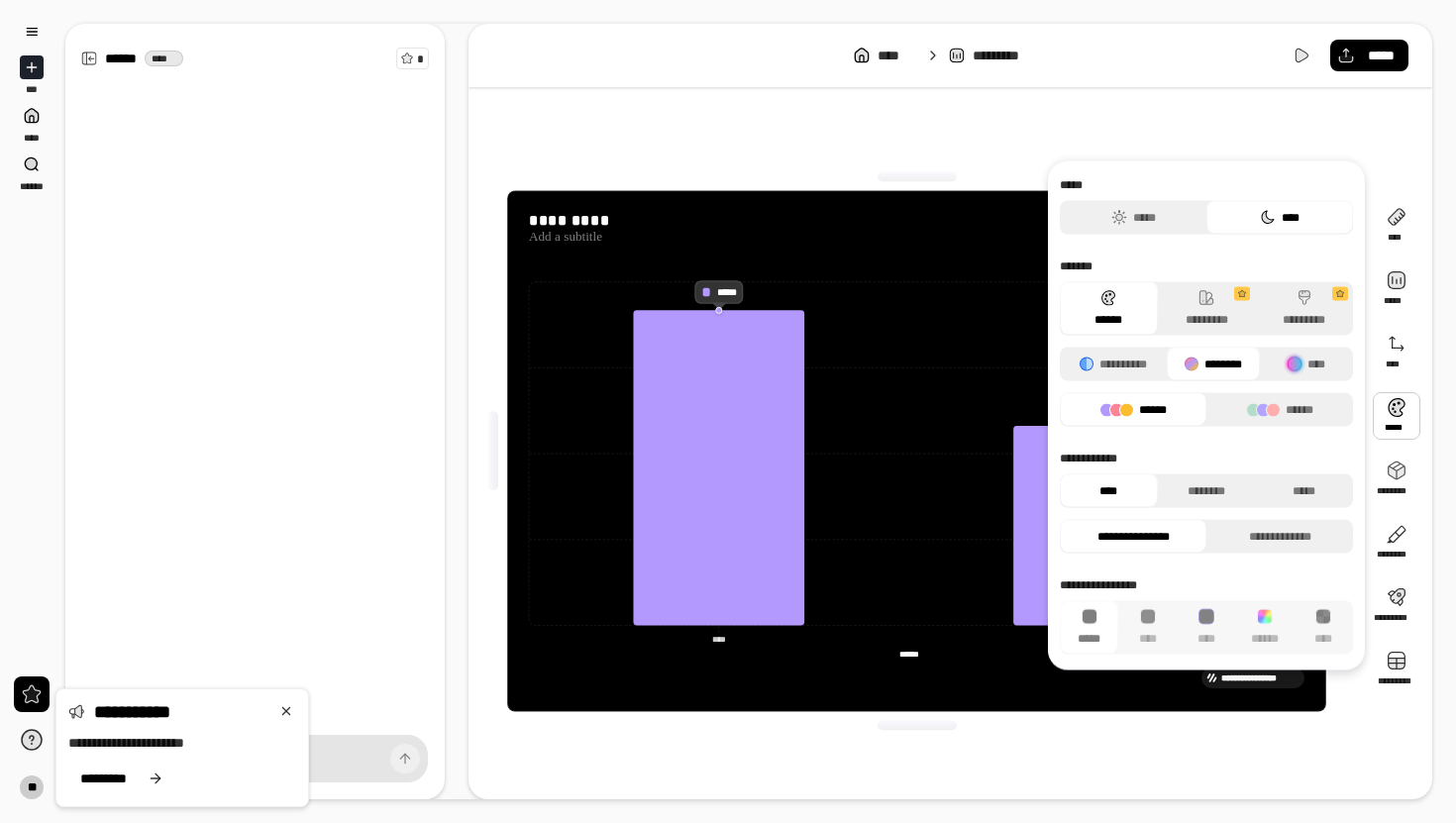 click on "******" at bounding box center [1133, 410] 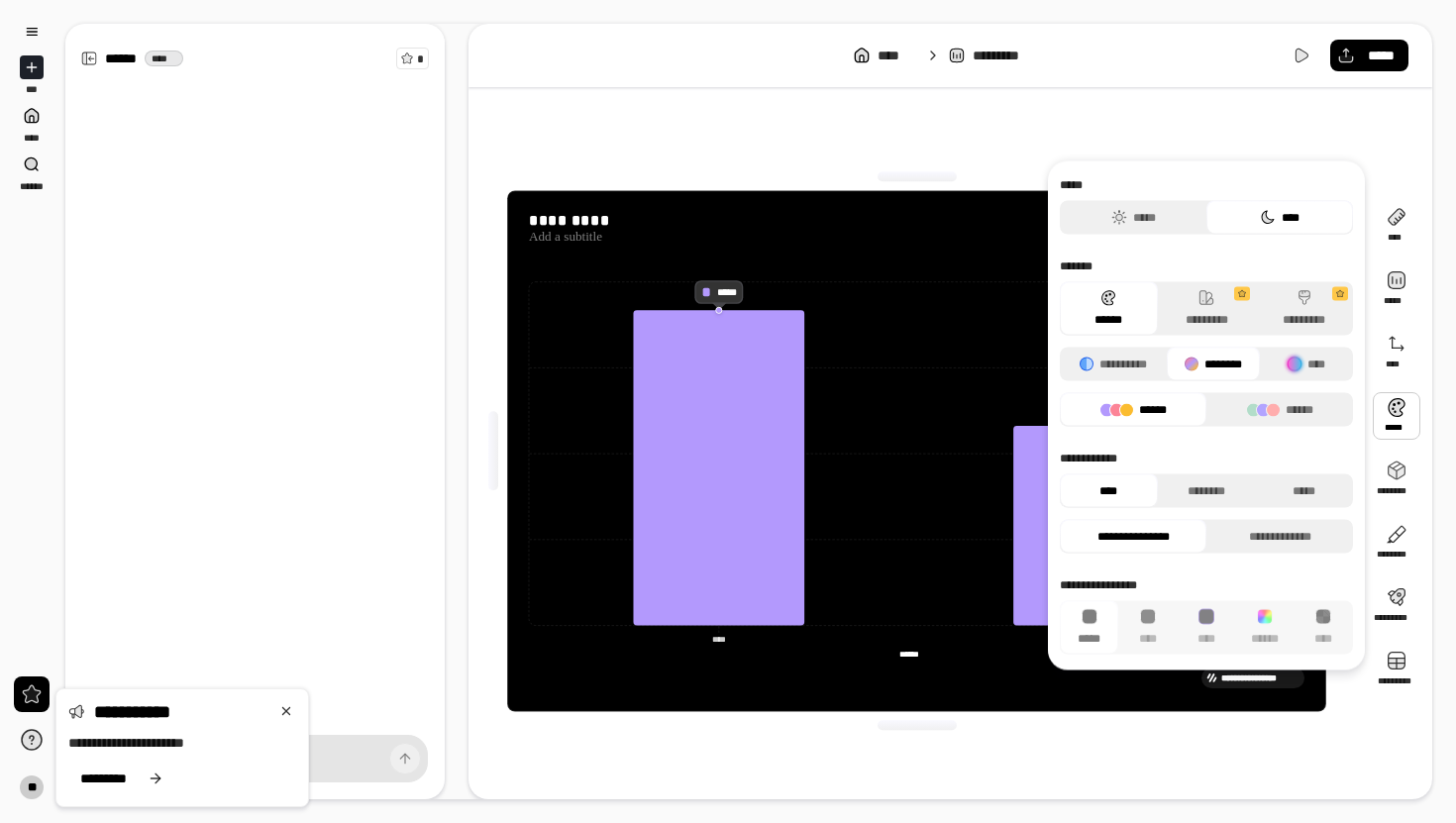 click on "**********" at bounding box center (1206, 479) 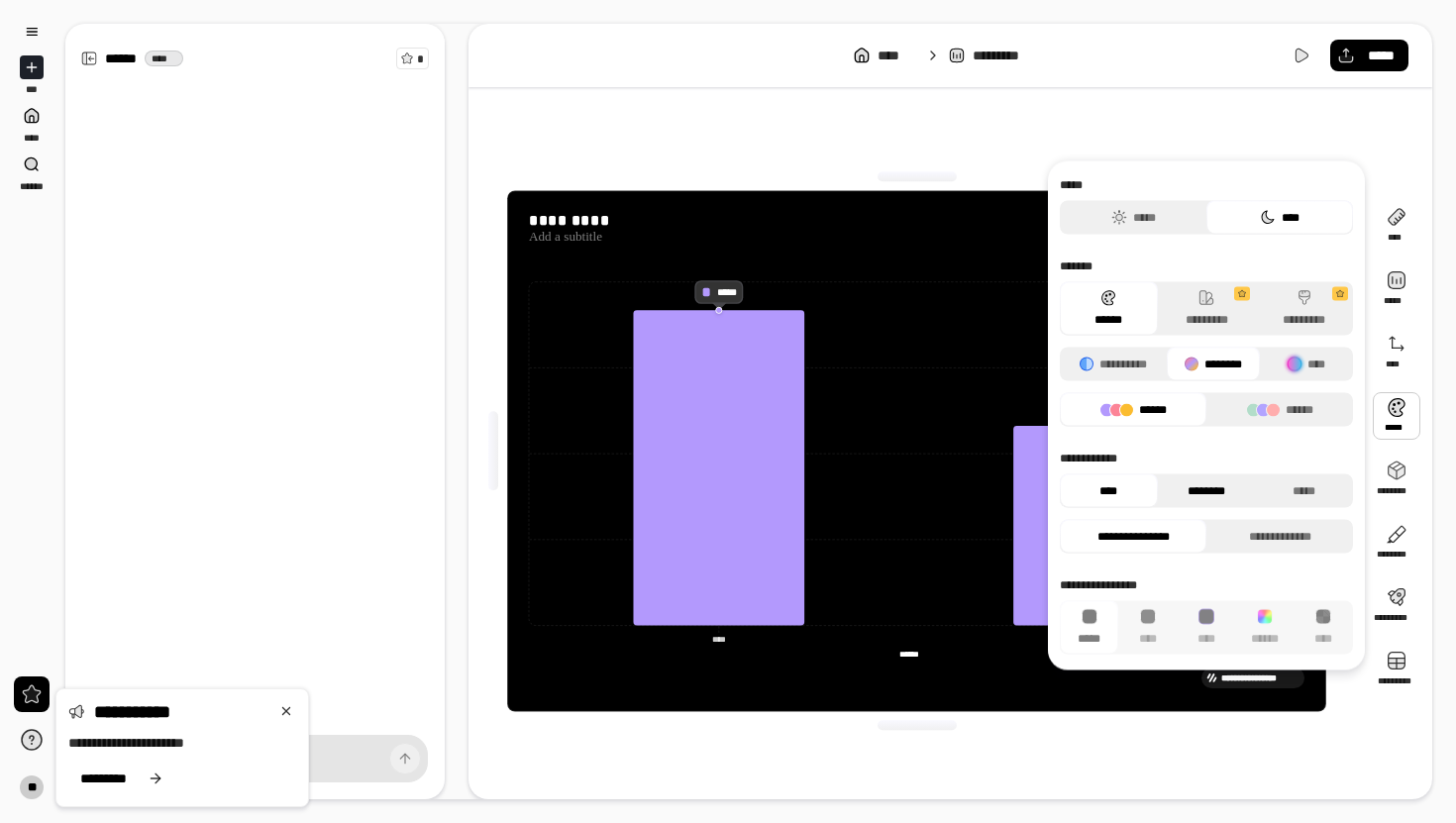 click on "********" at bounding box center (1206, 491) 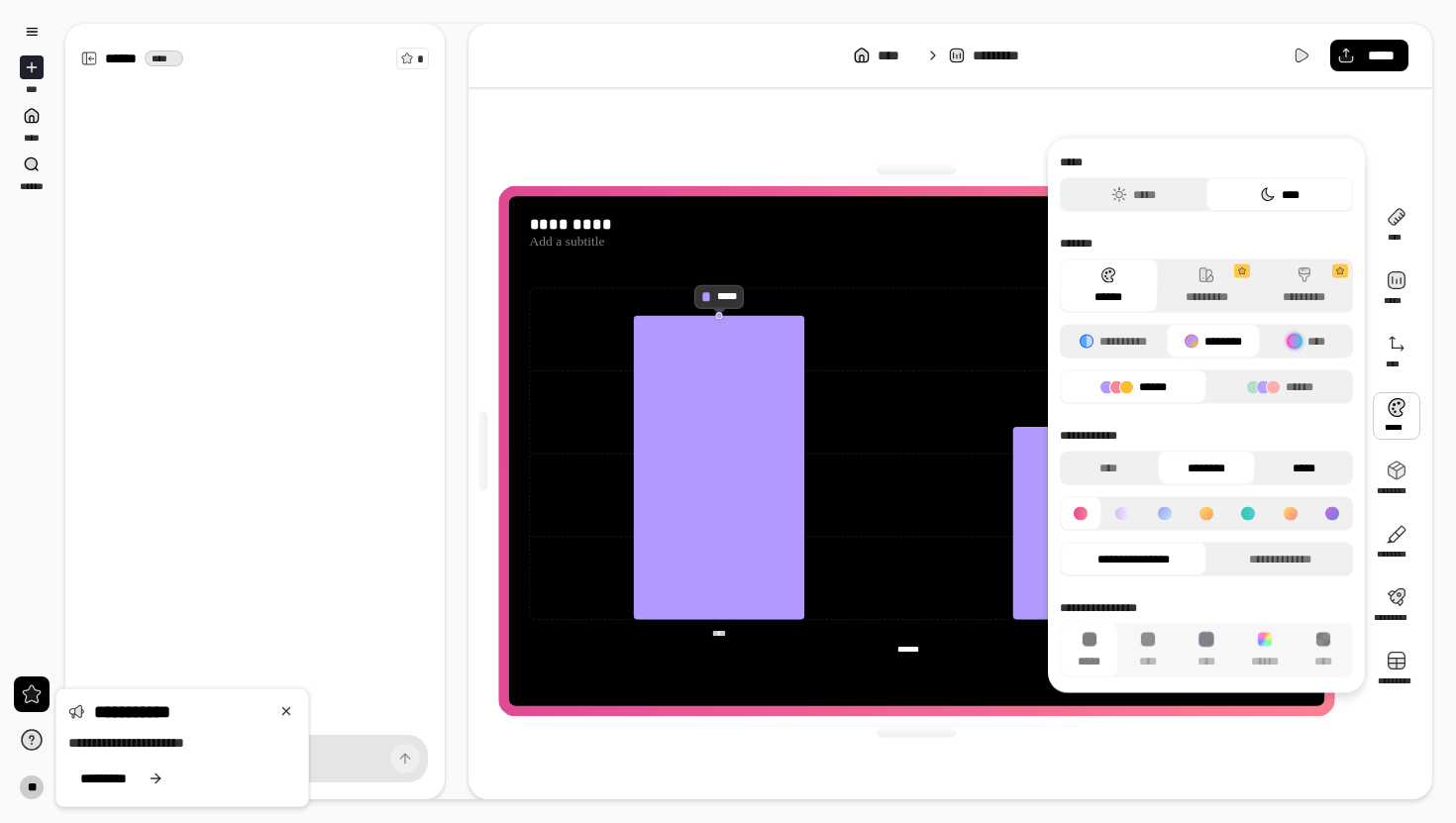 click on "*****" at bounding box center (1303, 468) 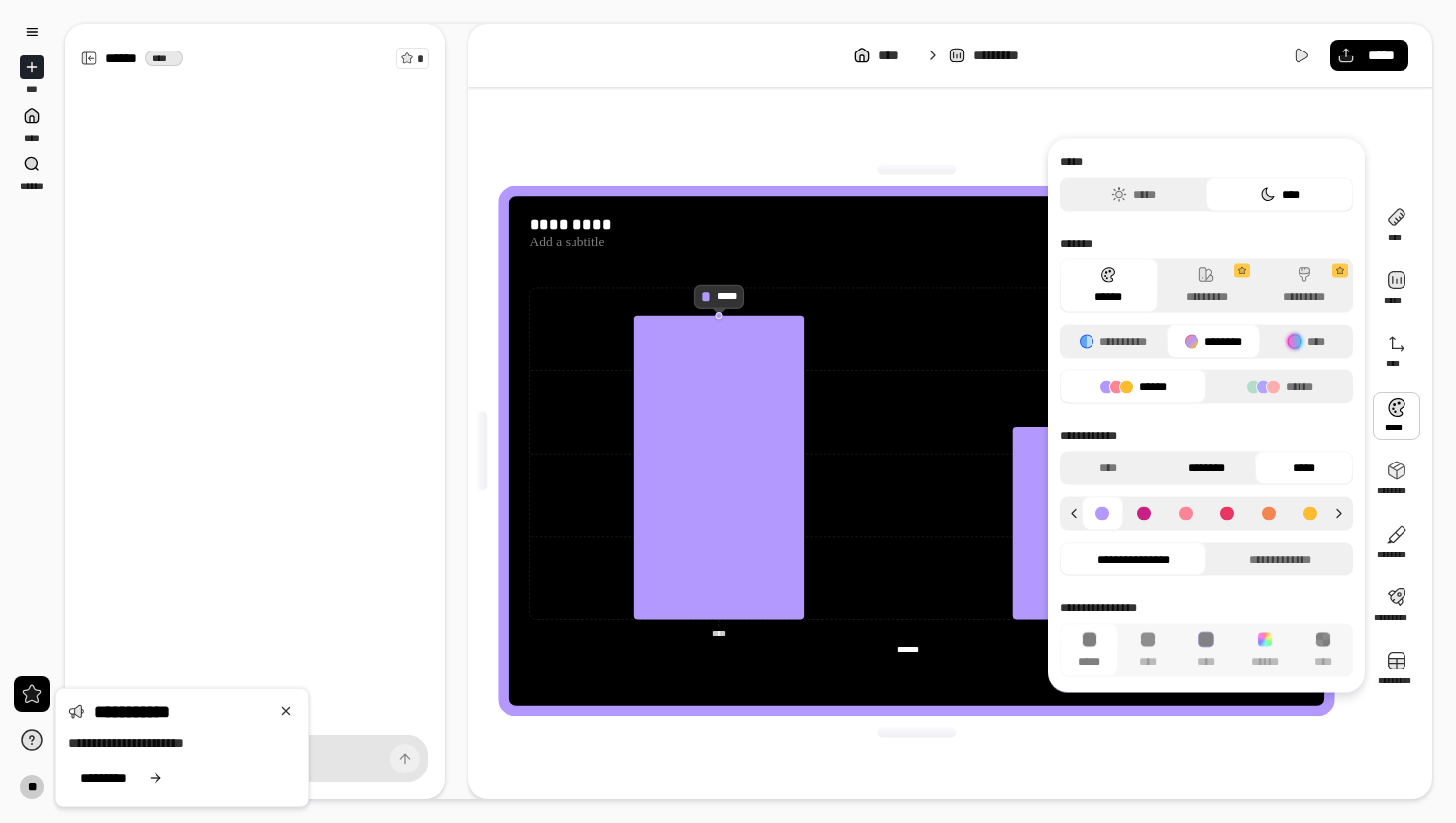 click on "********" at bounding box center [1206, 468] 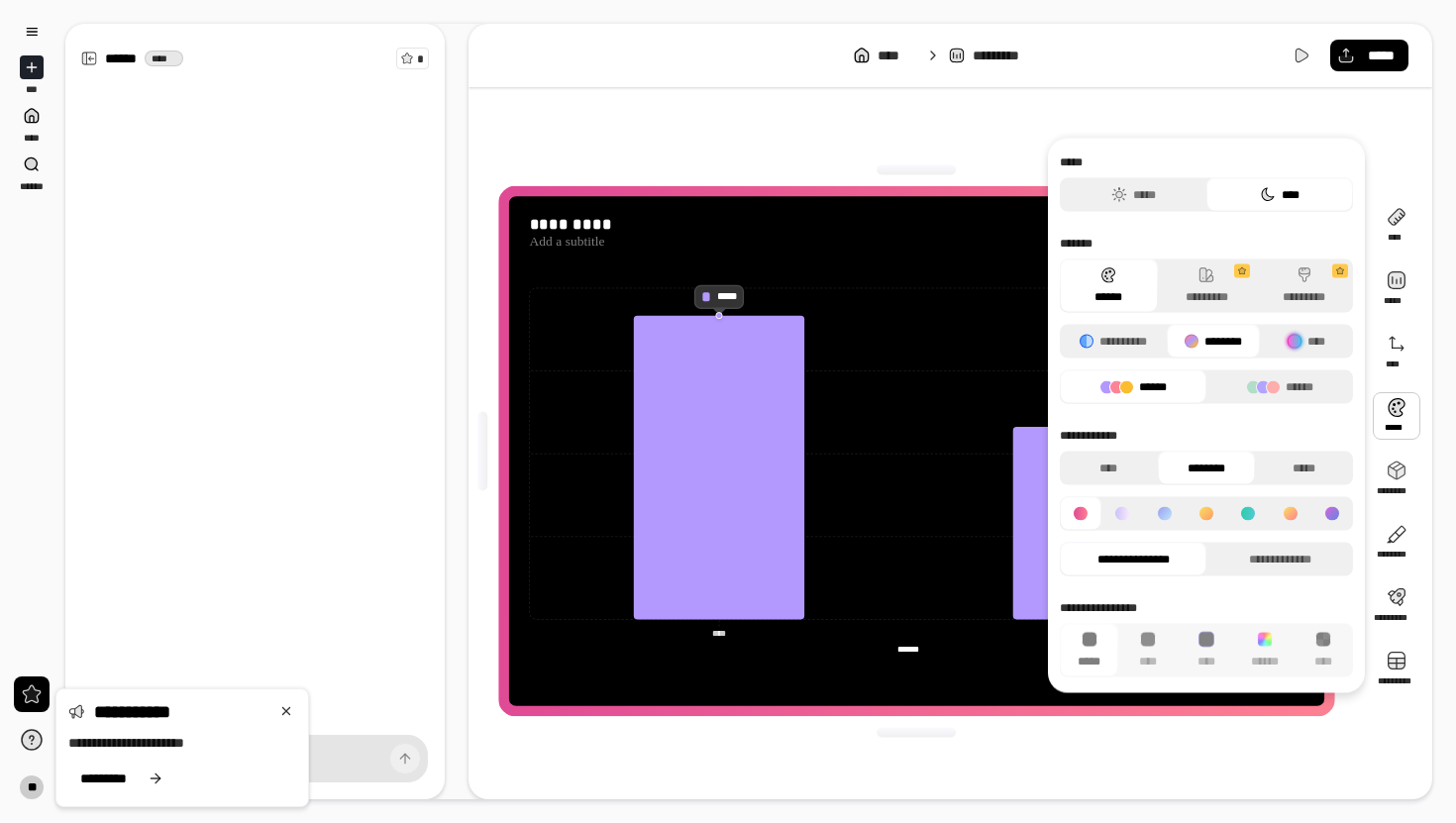 click at bounding box center (1291, 514) 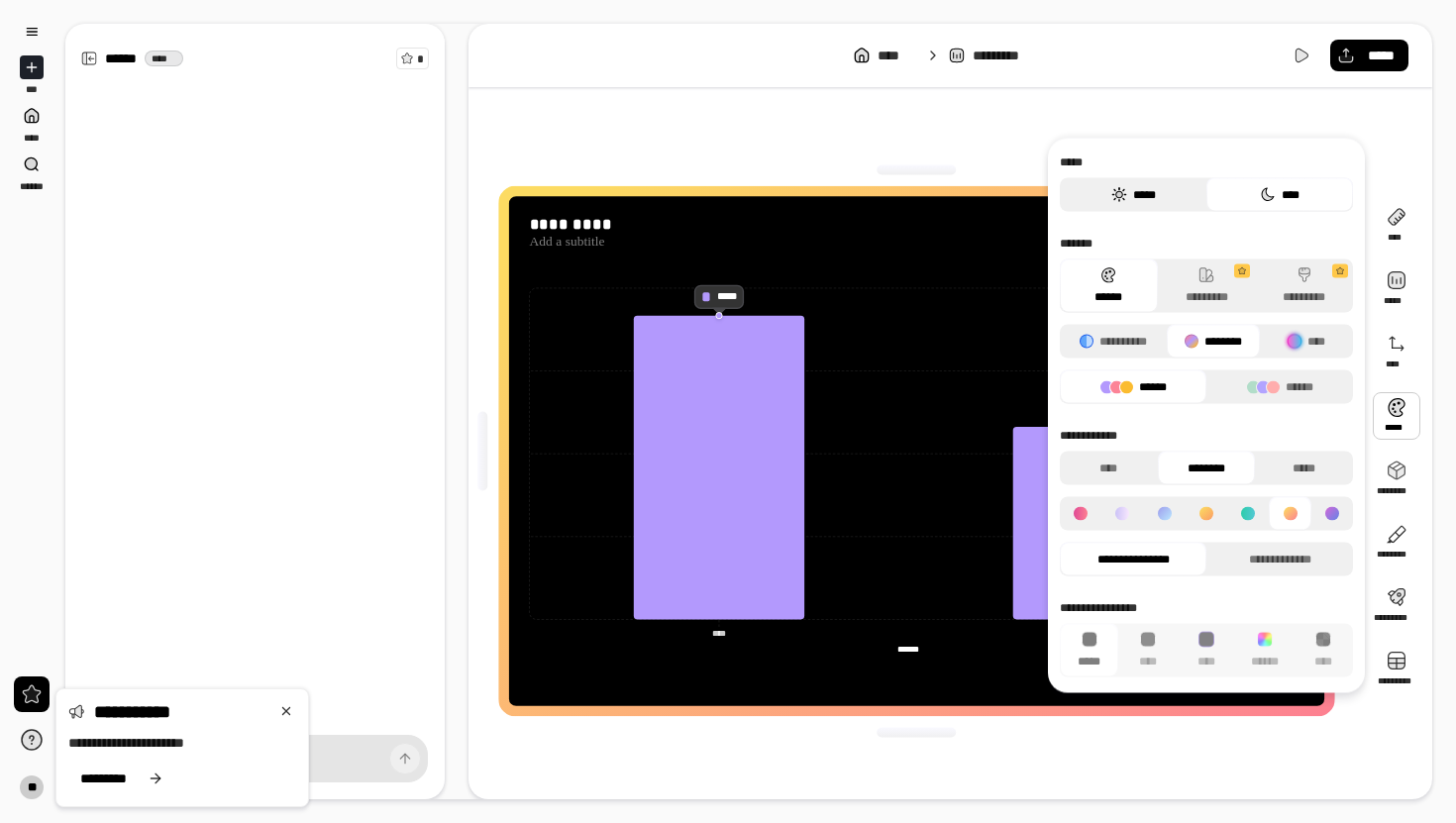 click on "*****" at bounding box center [1133, 195] 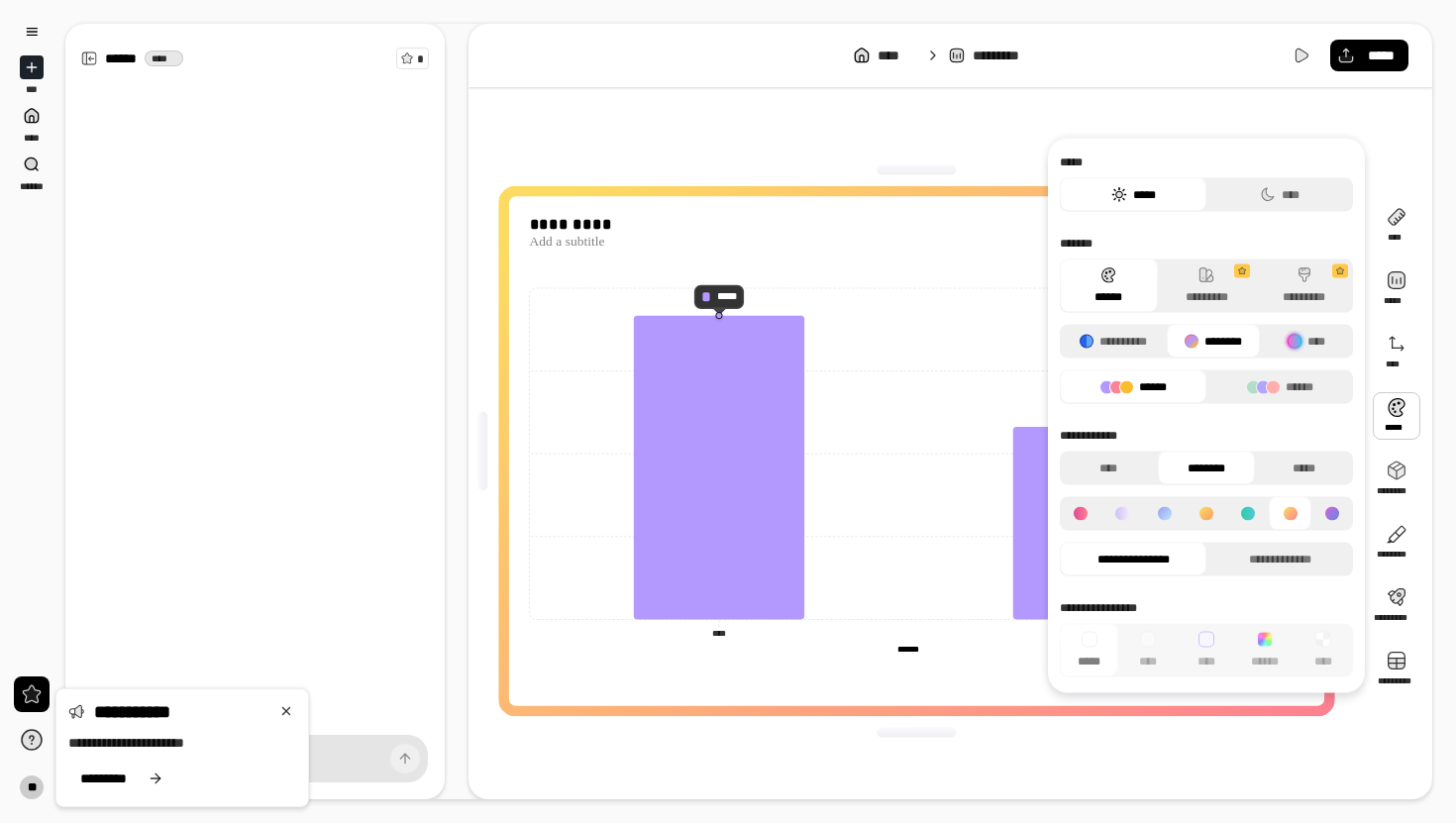 click on "[FIRST] [LAST] [STREET] [CITY] [STATE] [ZIP] [COUNTRY] [PHONE] [EMAIL] [SSN] [CC] [DL] [DOB] [AGE] [FIRST] [LAST]" at bounding box center (950, 411) 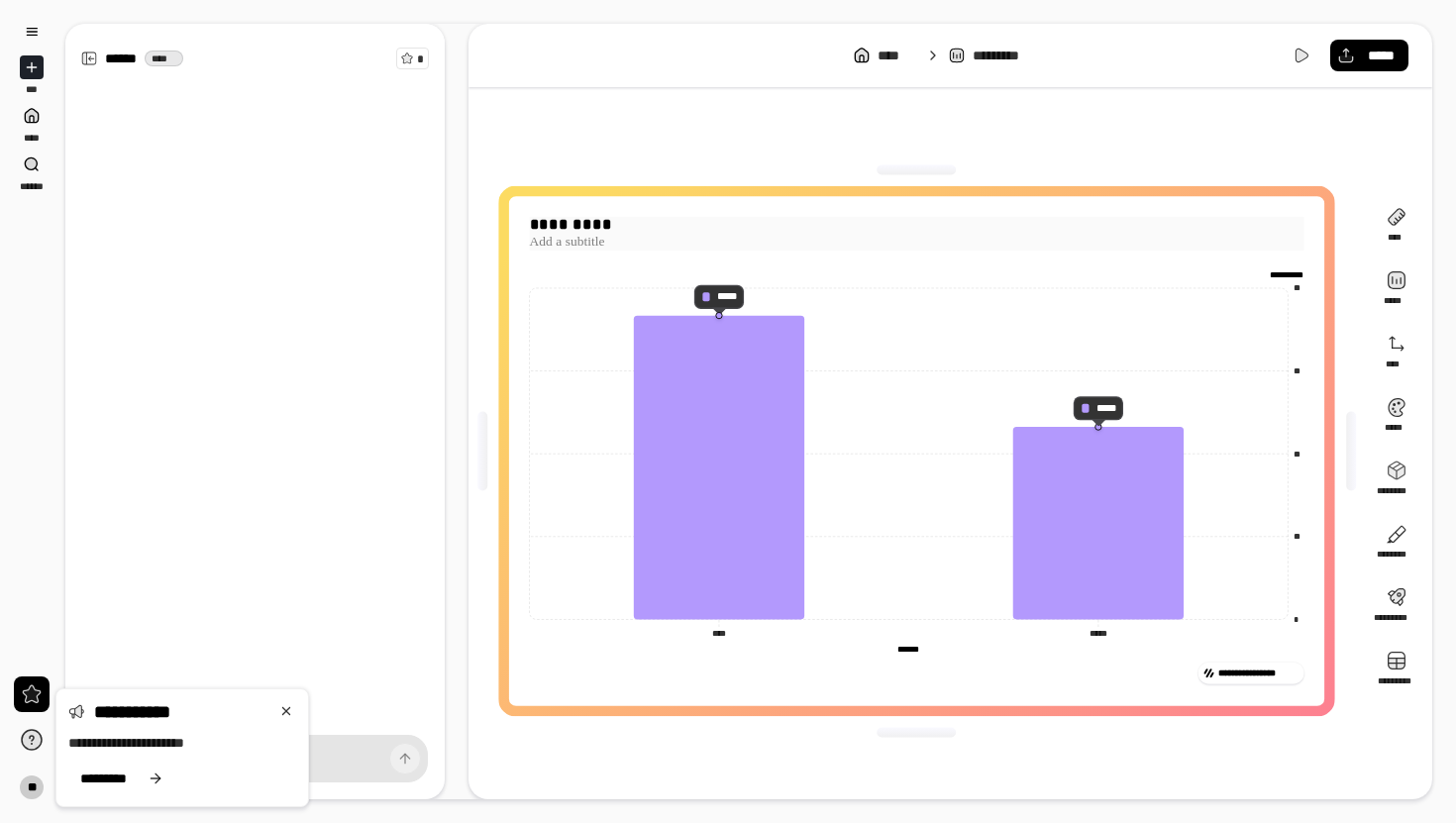 click at bounding box center [917, 243] 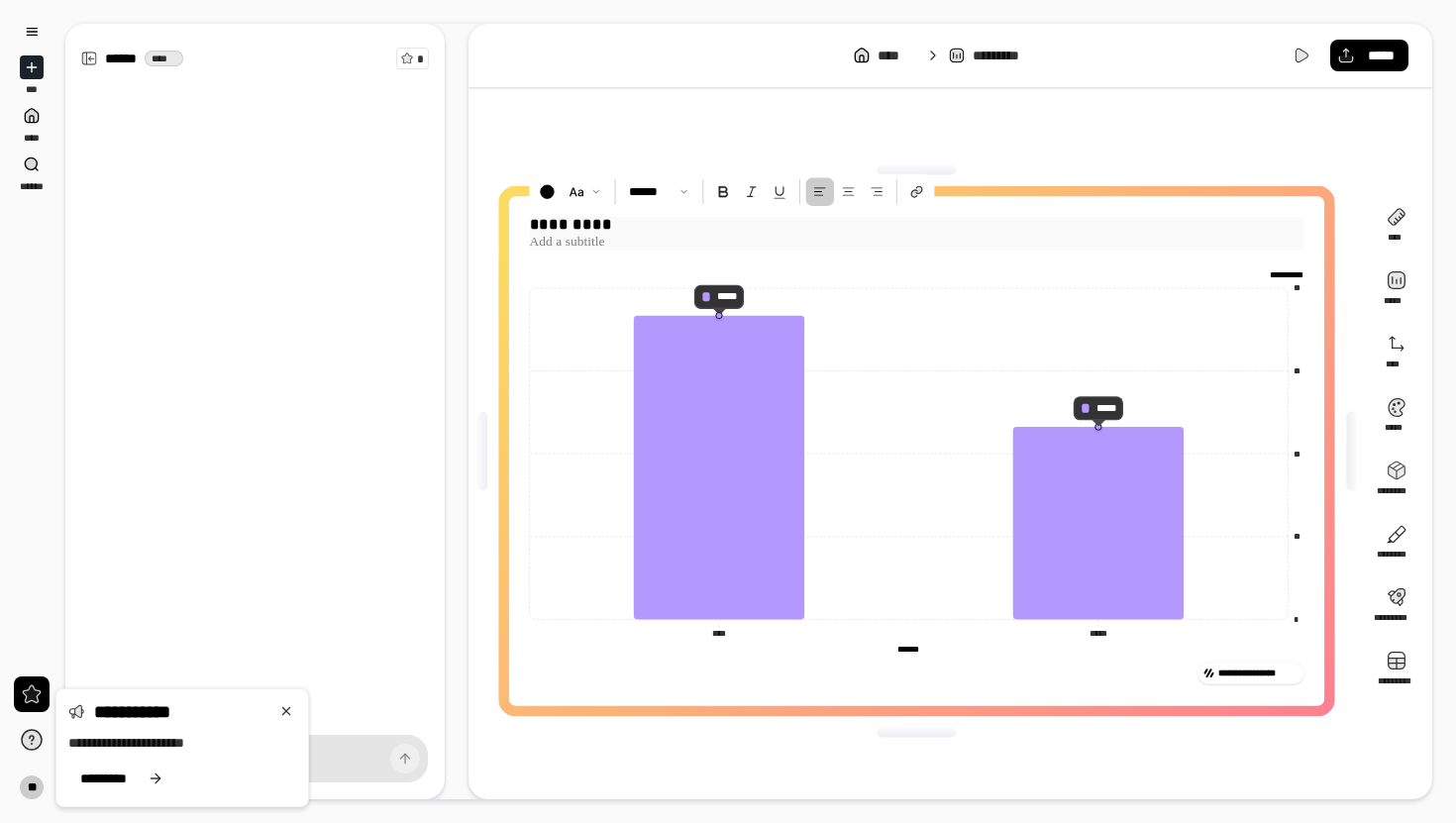 click at bounding box center [917, 243] 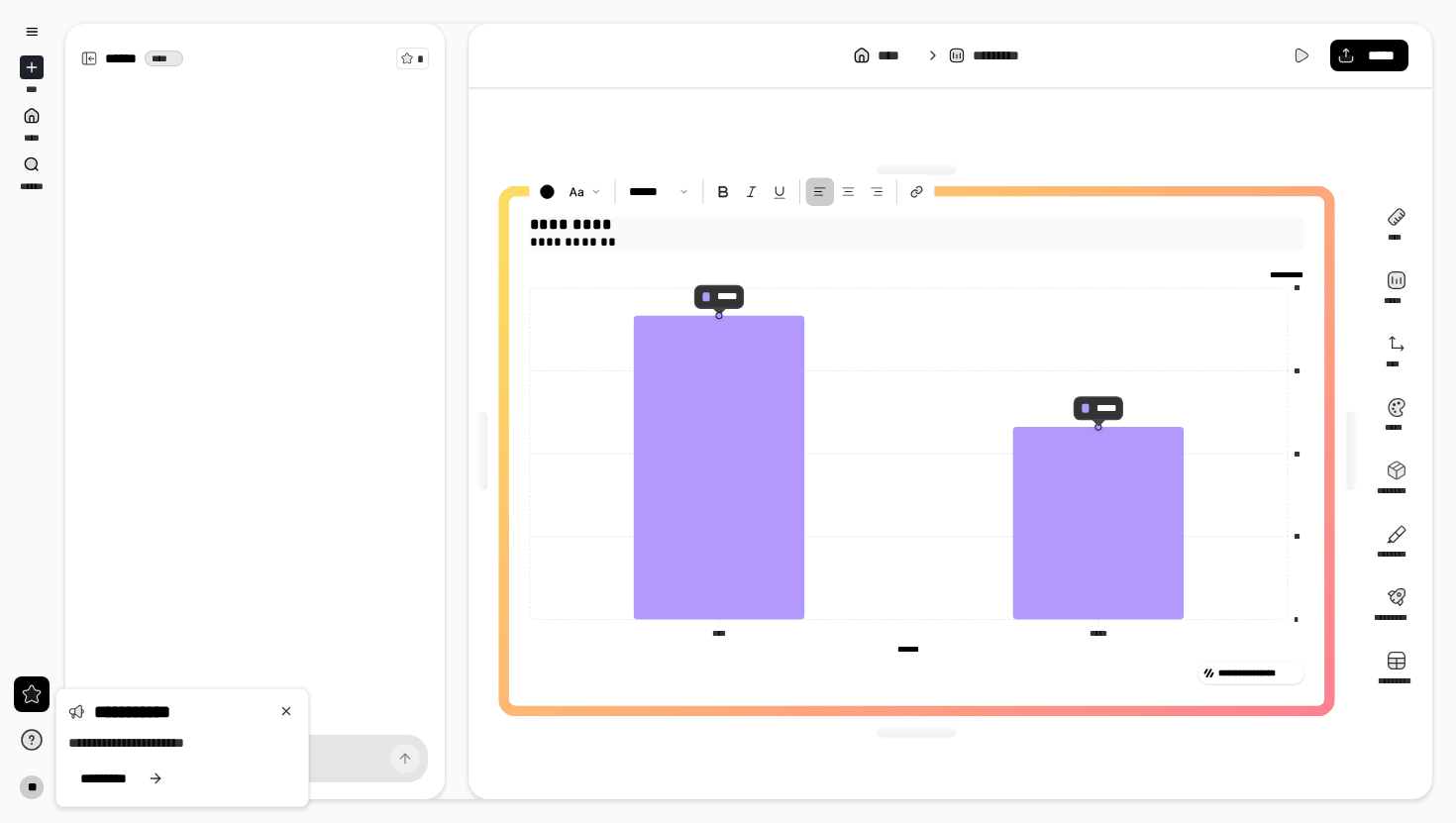click on "**********" at bounding box center (917, 243) 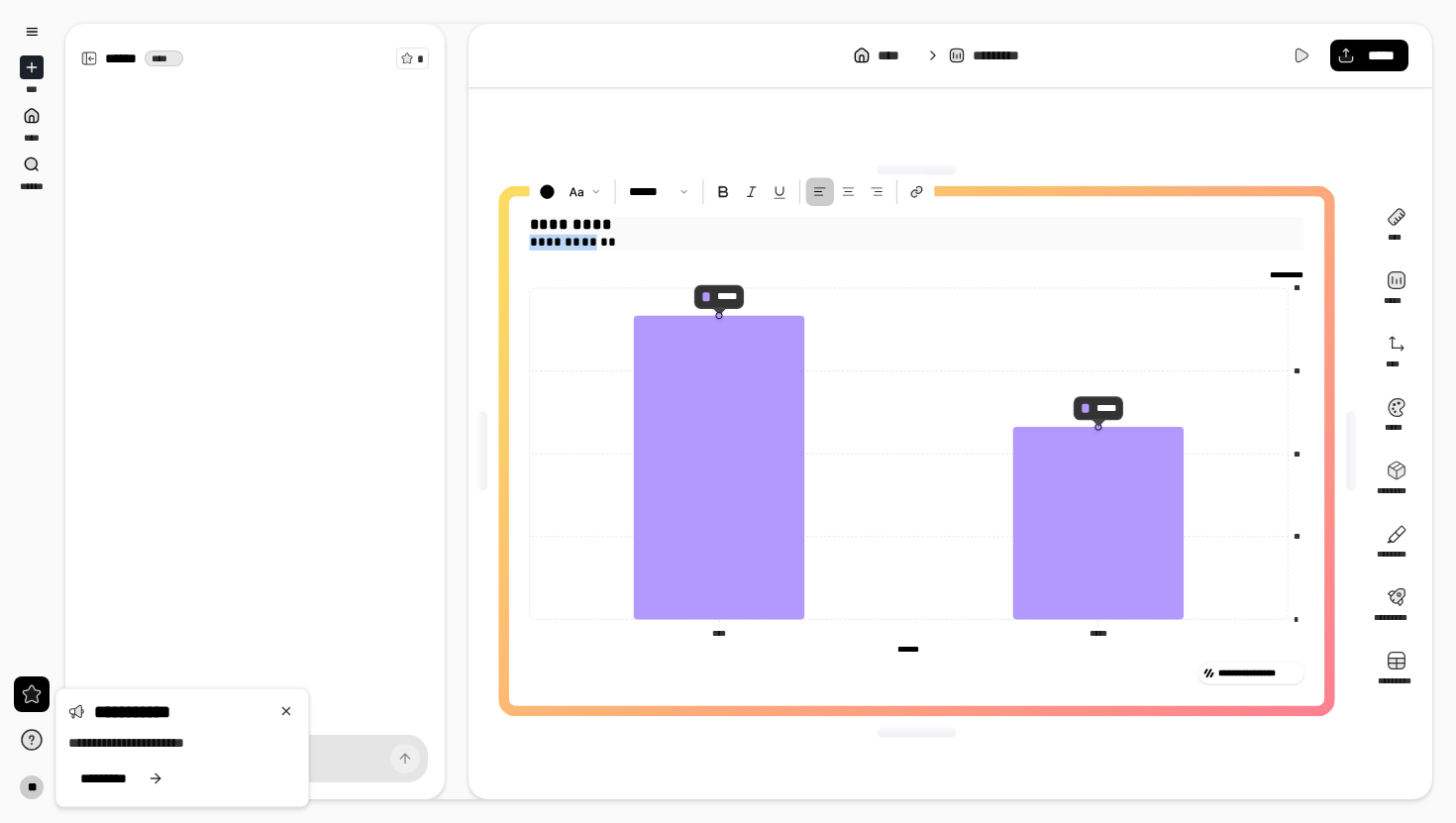 click on "**********" at bounding box center (917, 243) 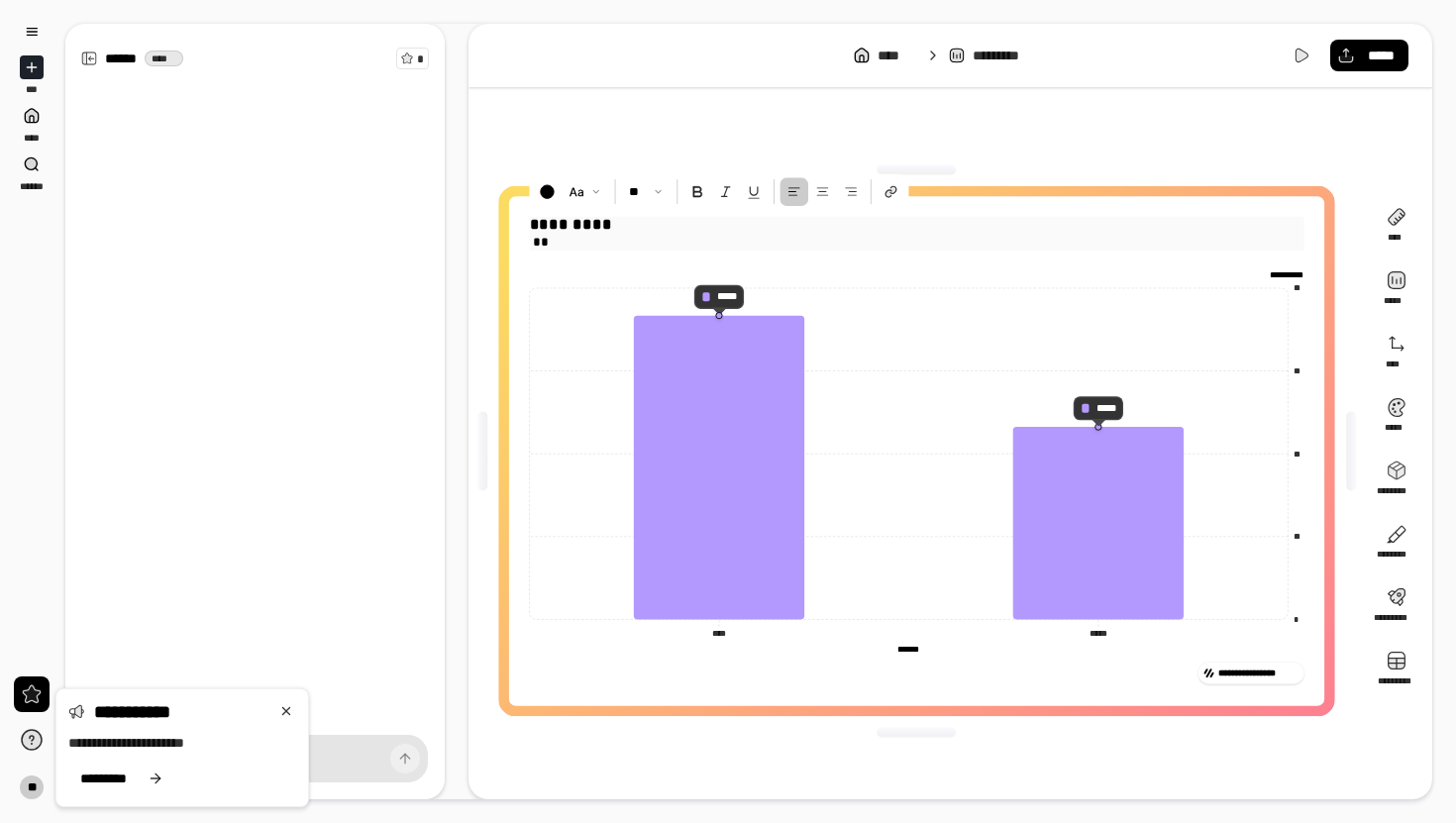 click on "**" at bounding box center (917, 243) 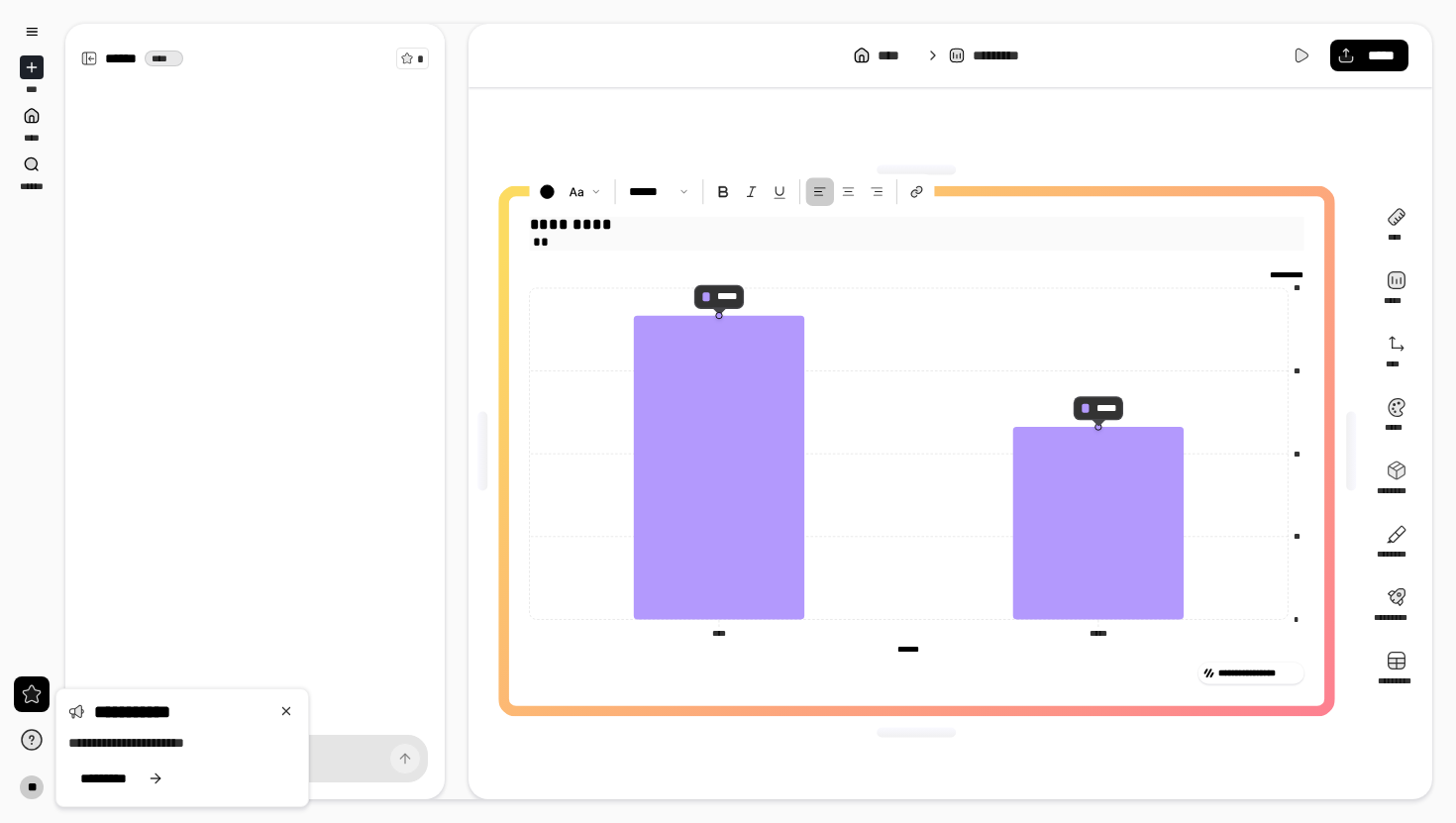 click on "**" at bounding box center (917, 243) 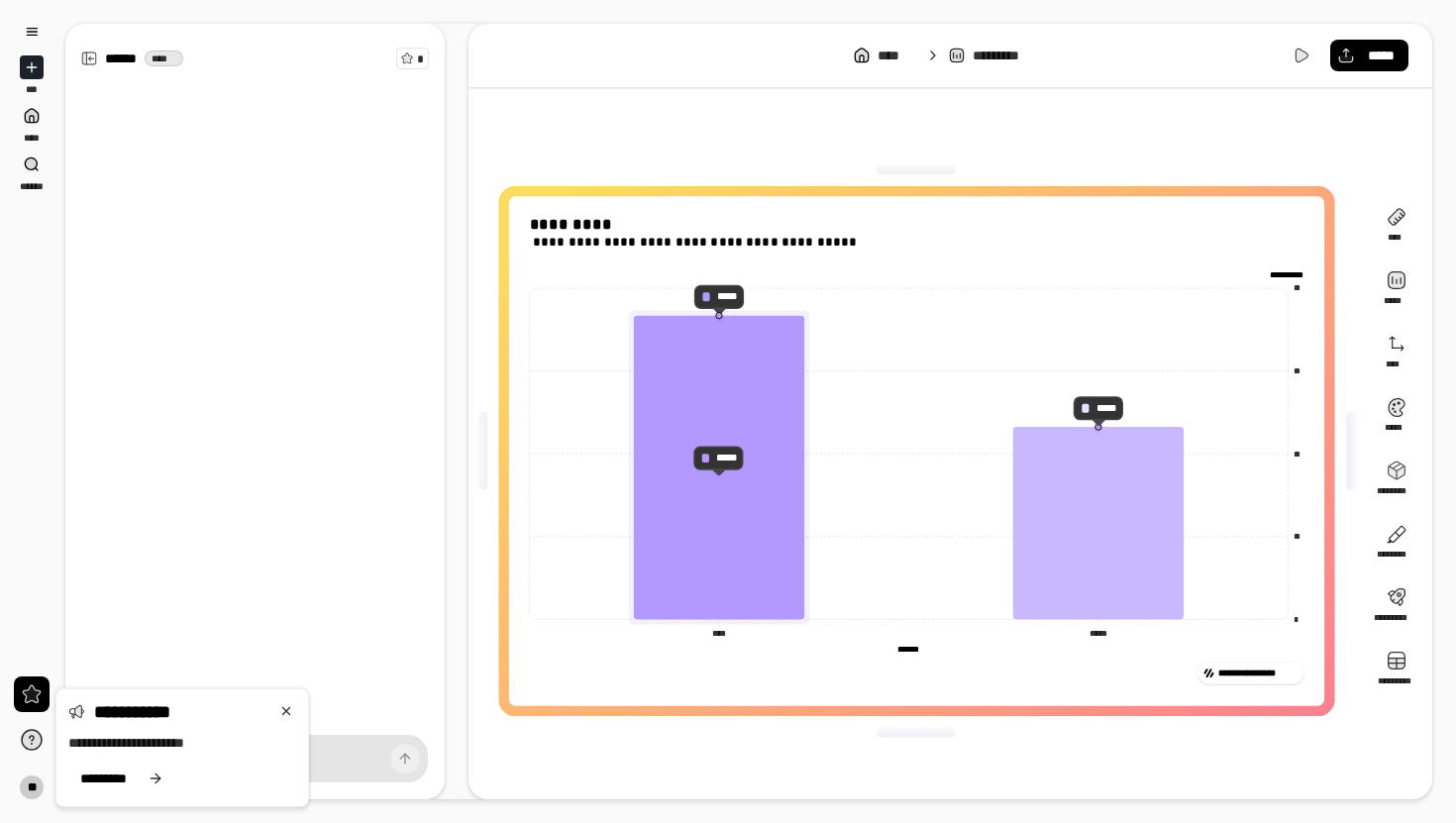 click 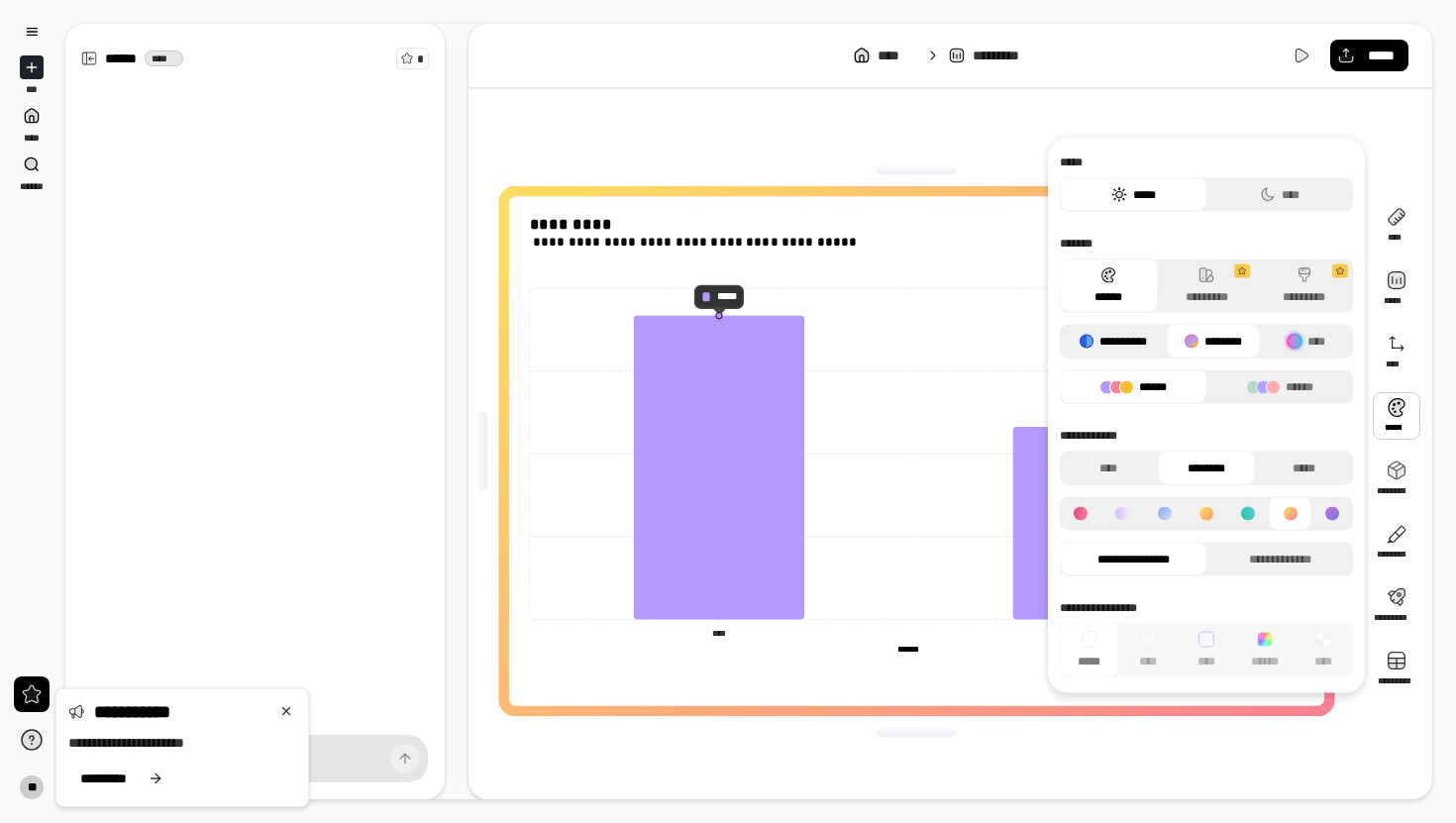 click on "**********" at bounding box center [1113, 342] 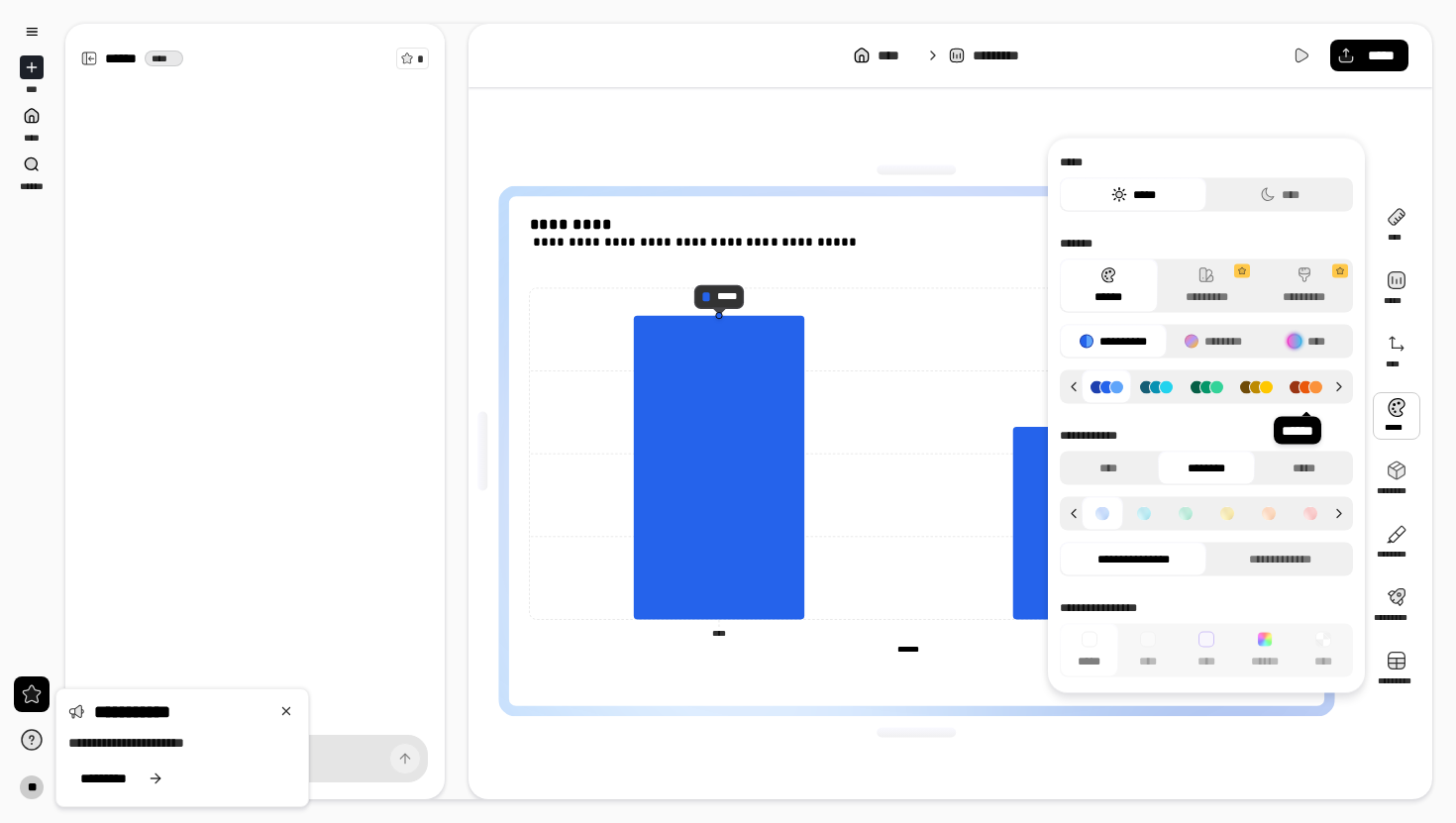 click at bounding box center (1306, 386) 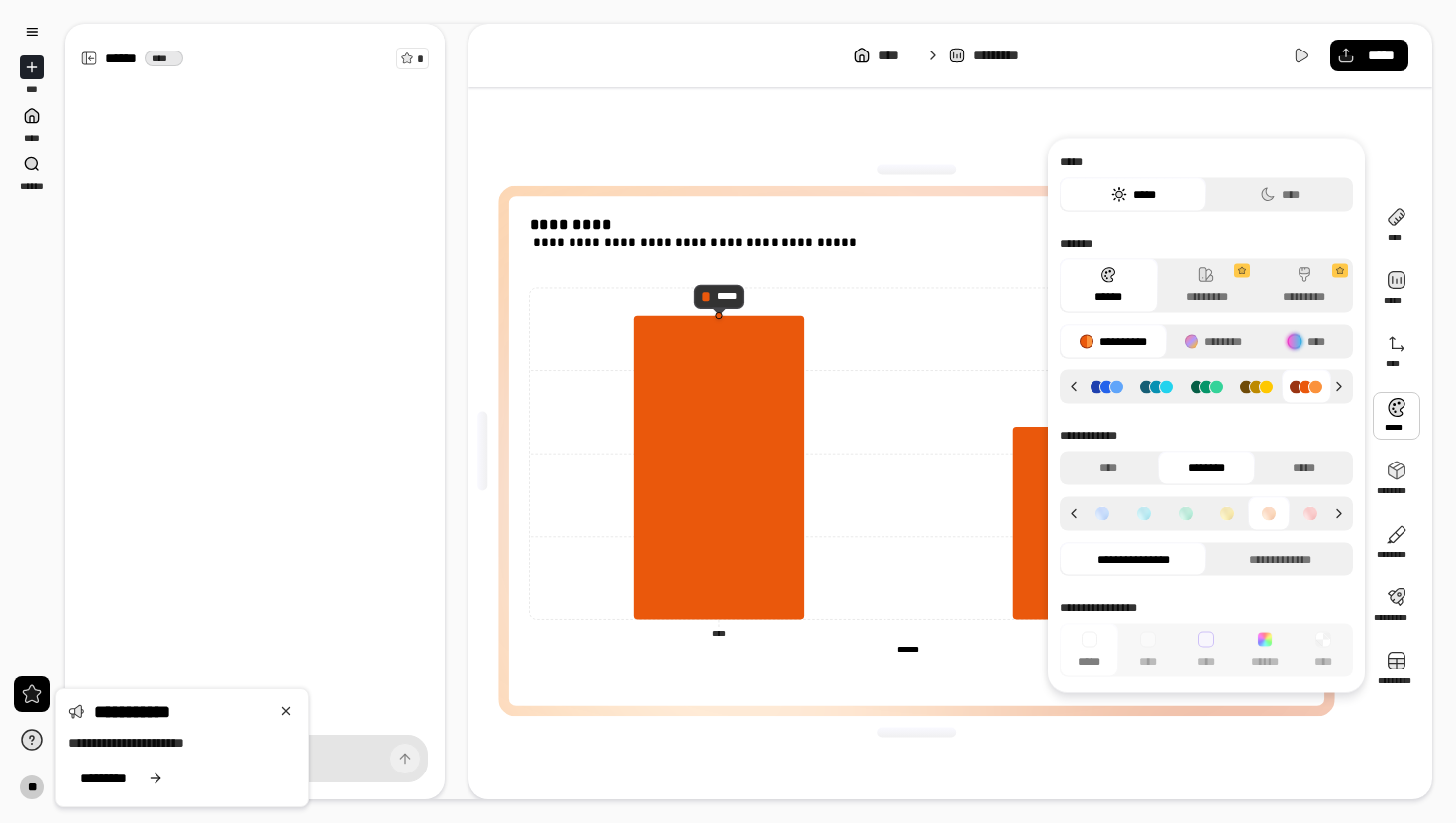 click at bounding box center (1310, 514) 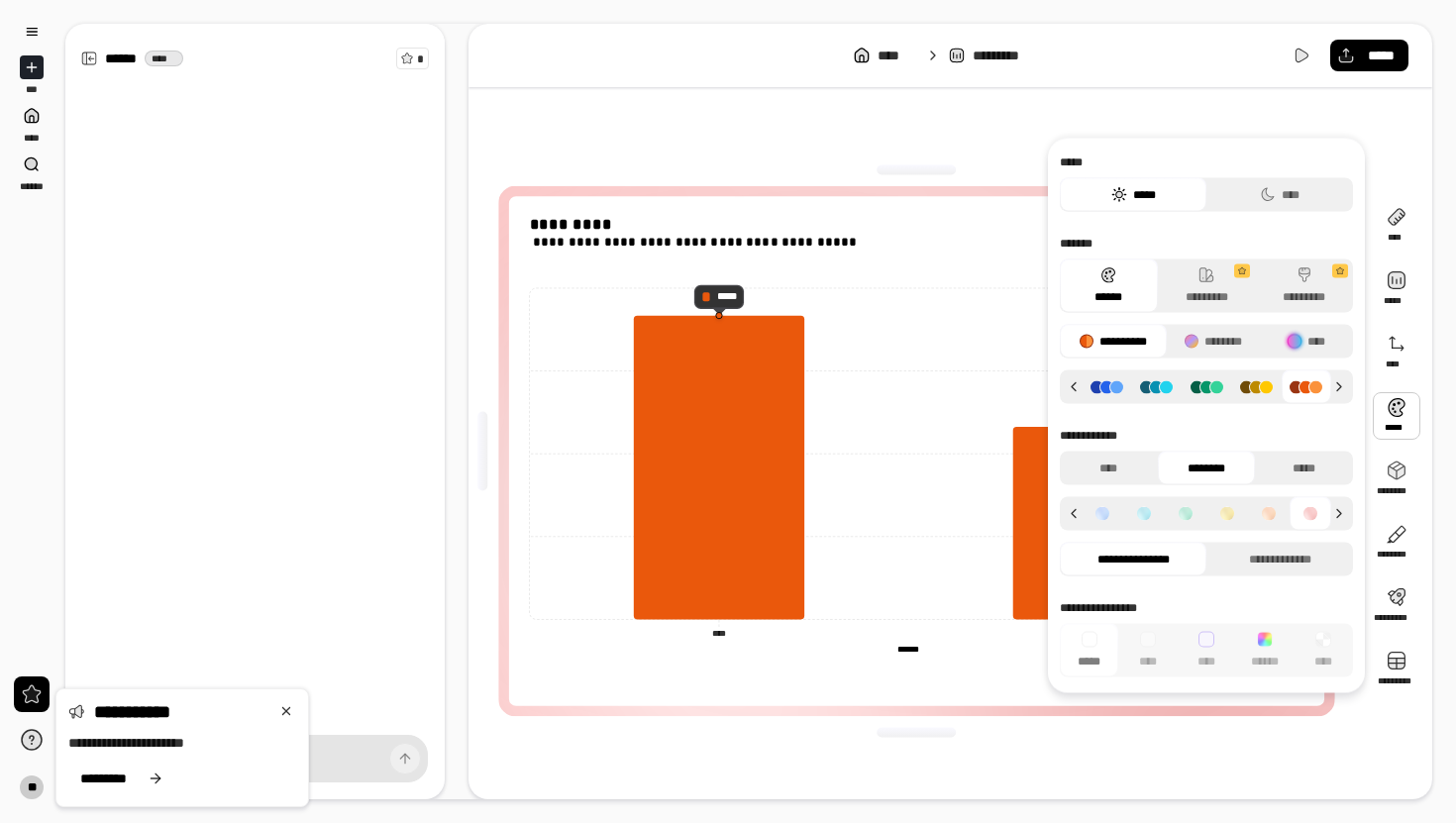 click at bounding box center (1310, 514) 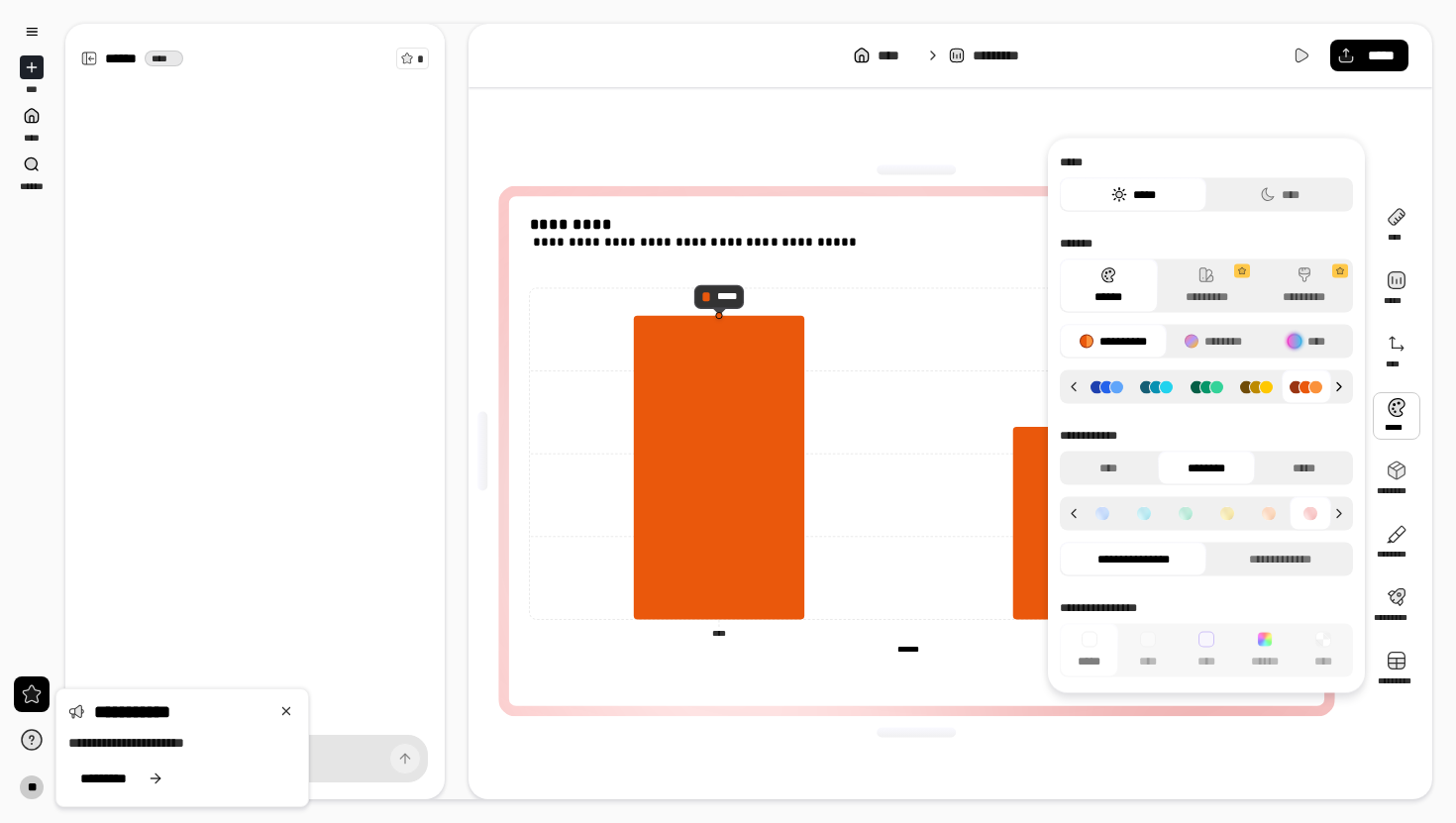click 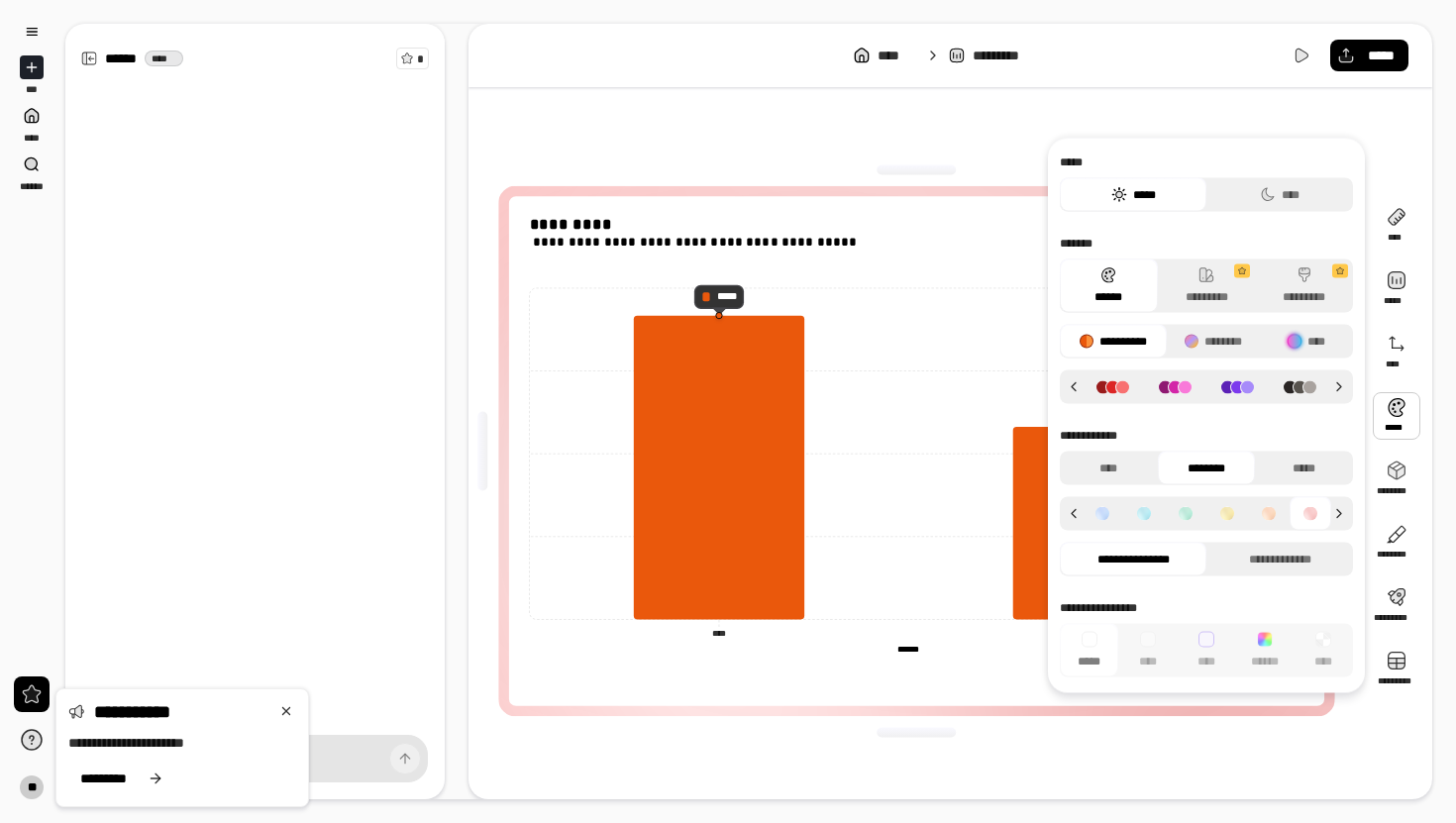 click on "[FIRST] [LAST] [STREET] [CITY] [STATE] [ZIP] [COUNTRY] [PHONE] [EMAIL] [SSN] [CC] [DL] [DOB] [AGE]" at bounding box center (916, 451) 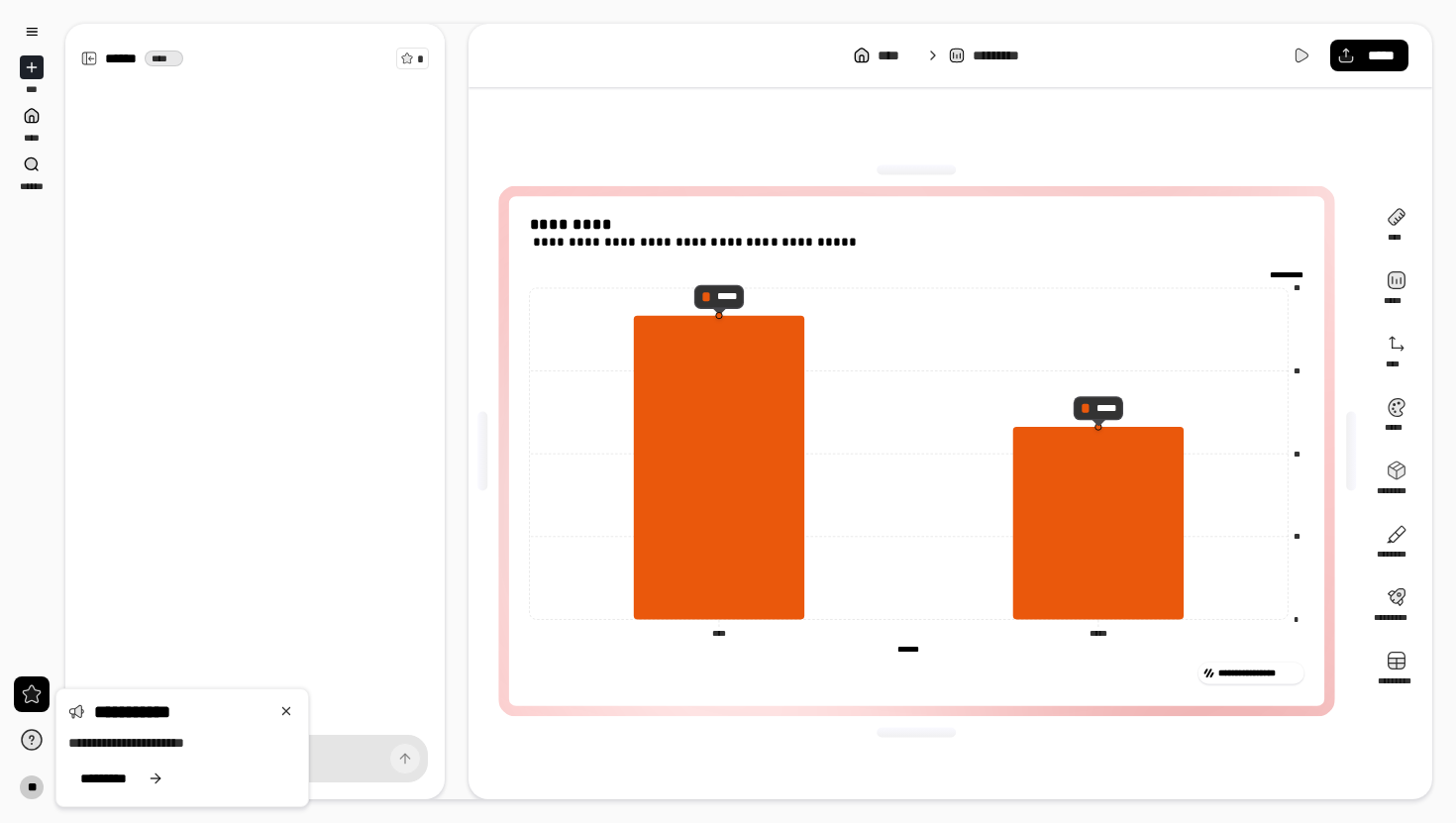 click on "**" 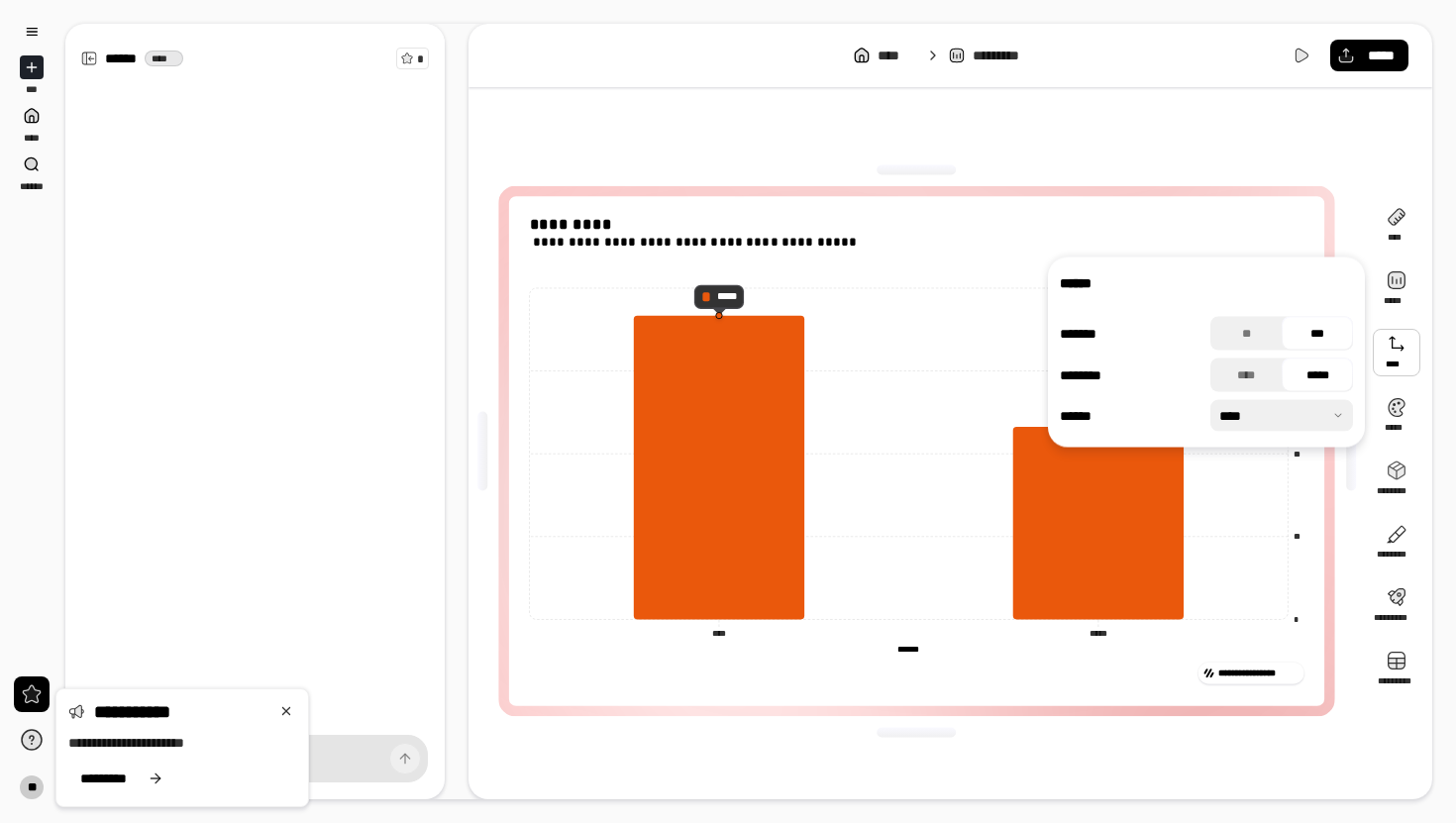 click at bounding box center [1397, 353] 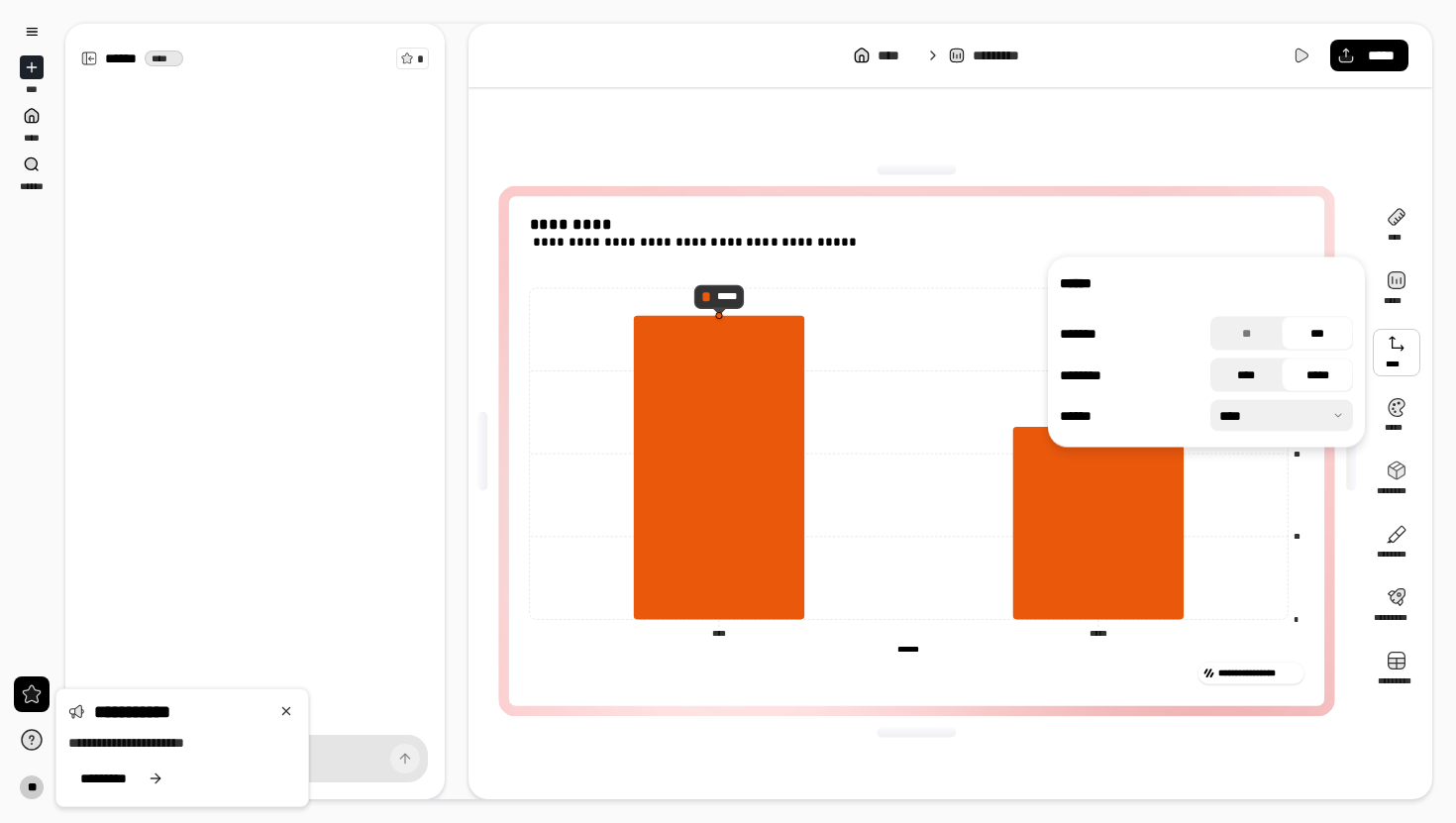 click on "****" at bounding box center (1246, 375) 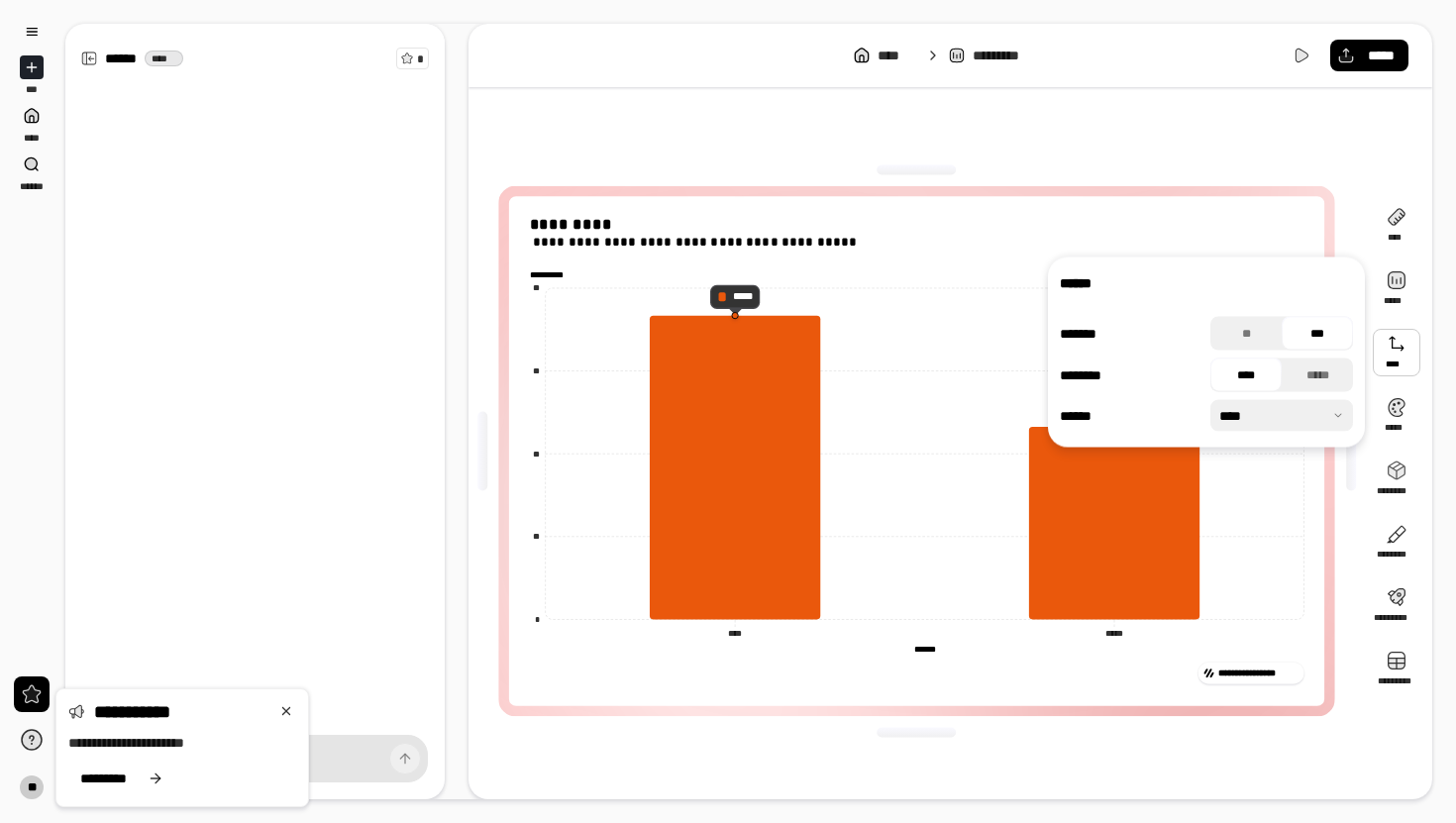 click at bounding box center (1282, 416) 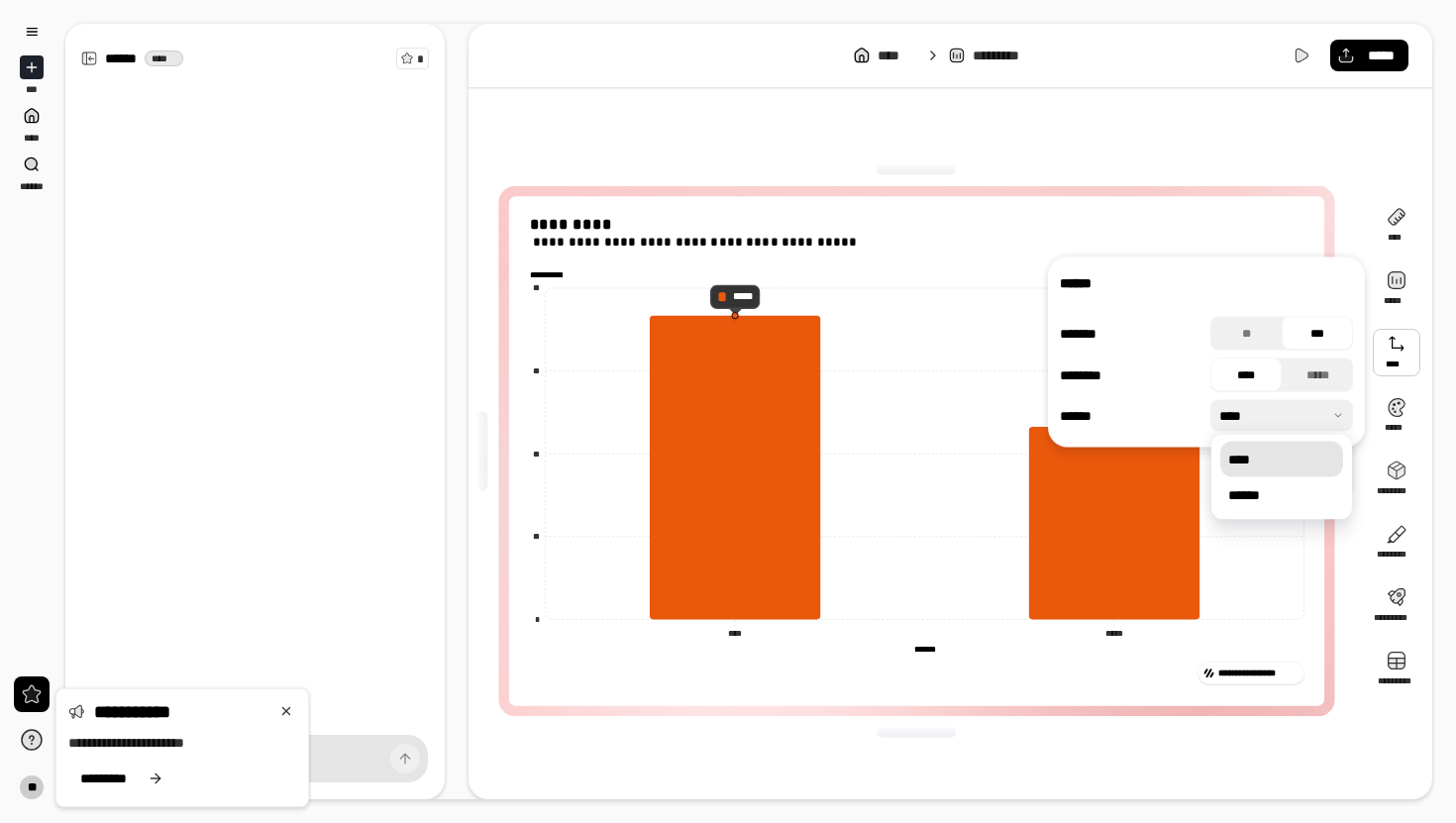 click at bounding box center (1282, 416) 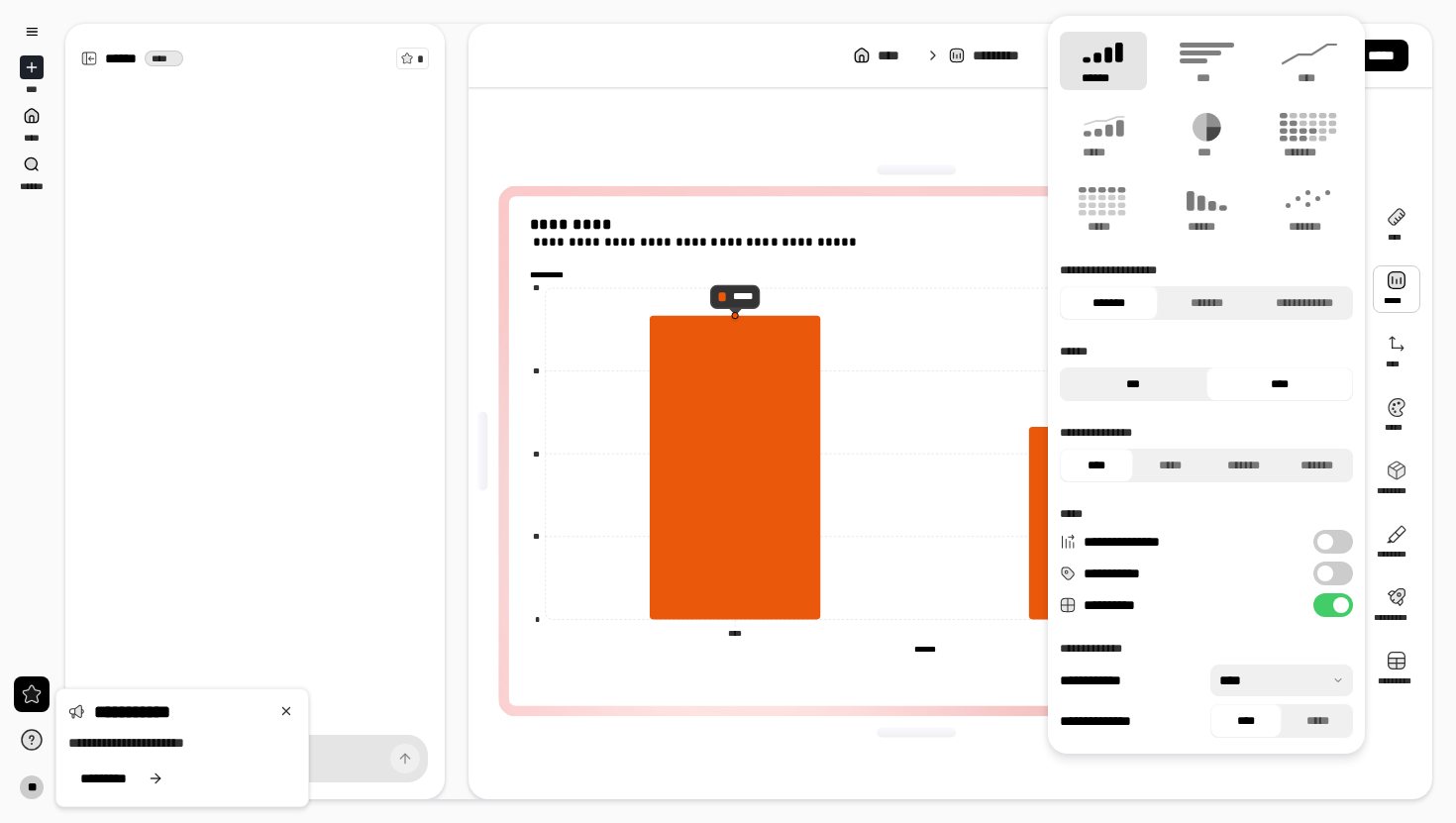 click on "***" at bounding box center (1133, 384) 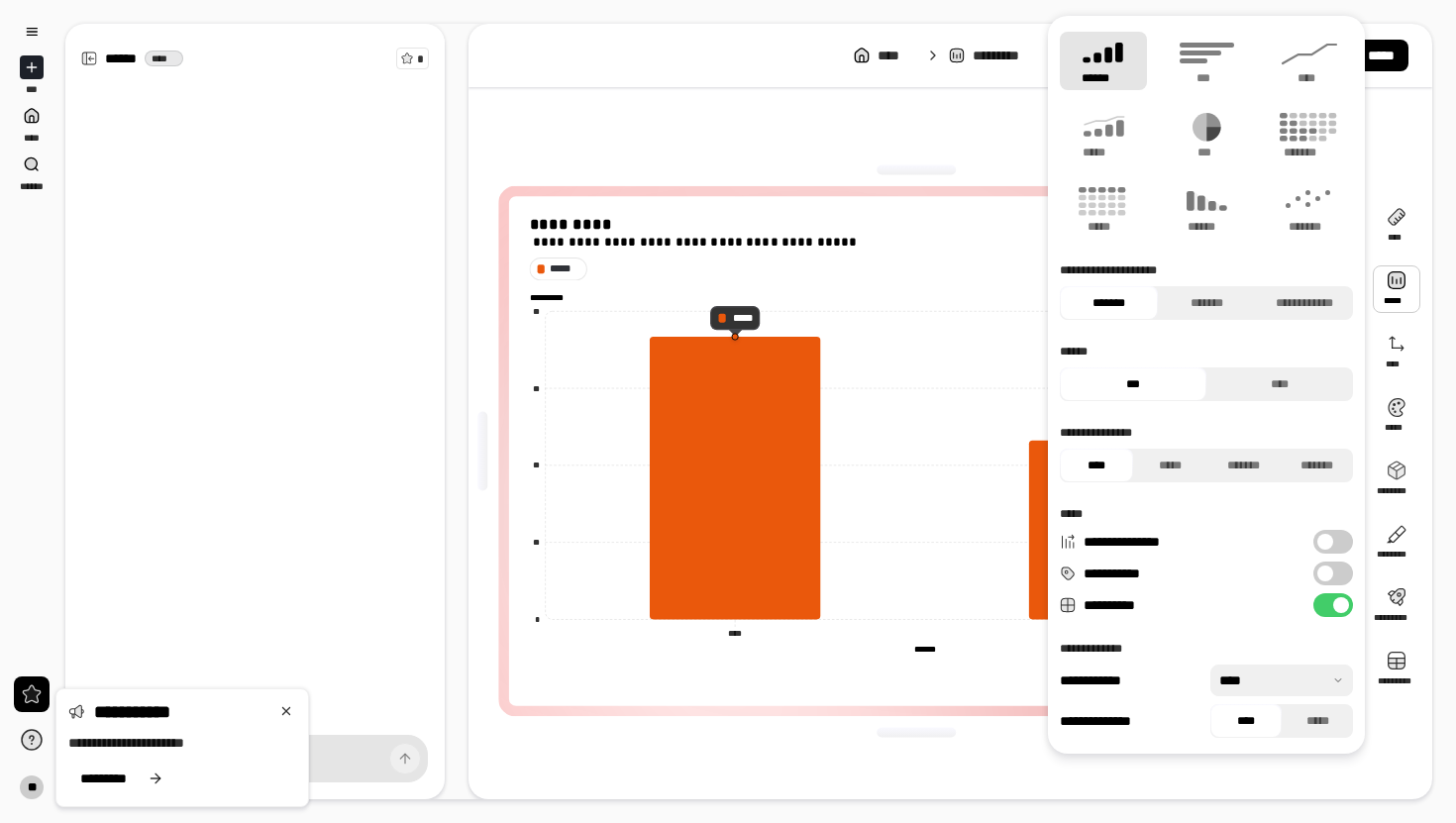 click on "***" at bounding box center (1133, 384) 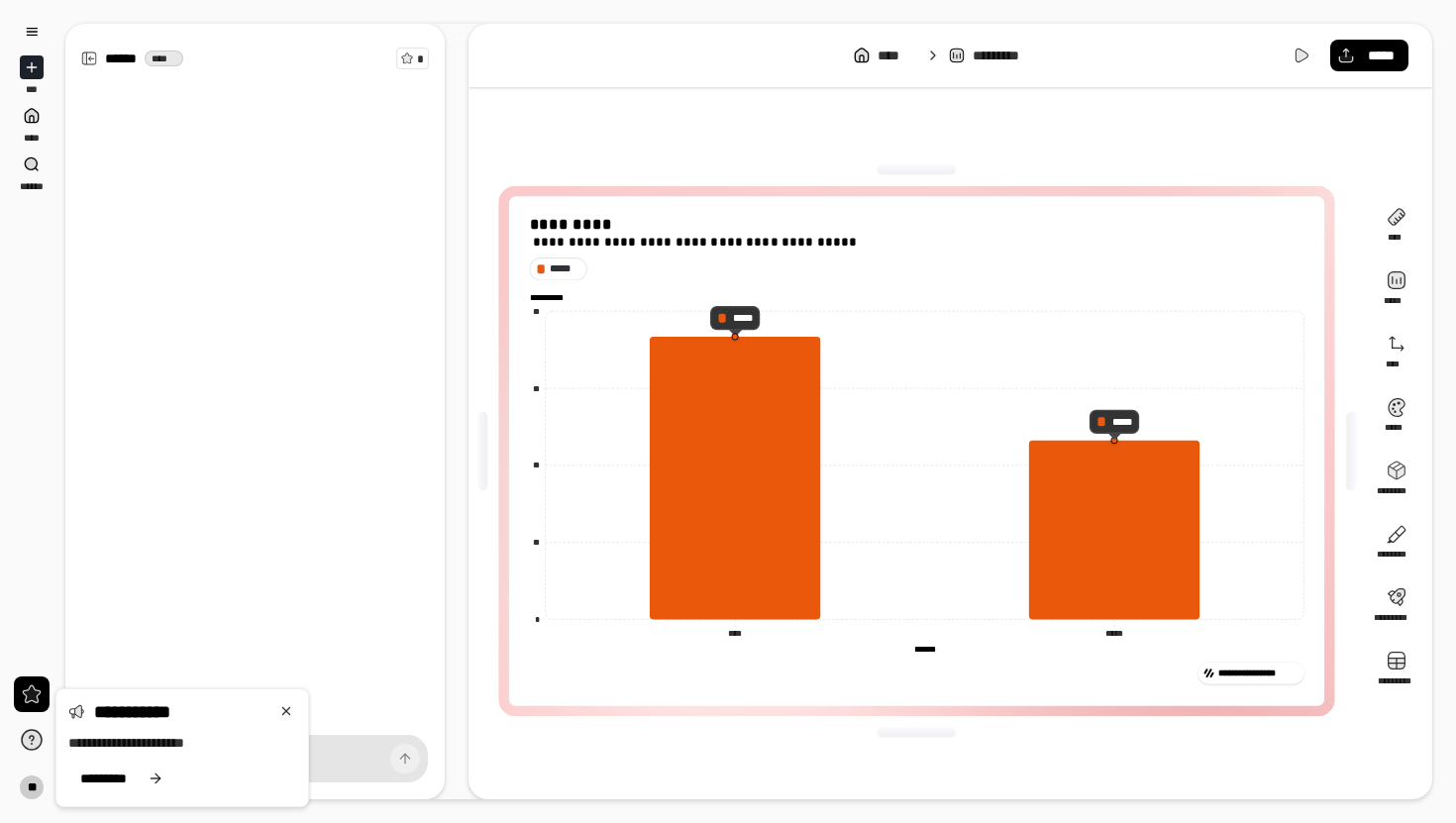 click on "*****" at bounding box center [565, 269] 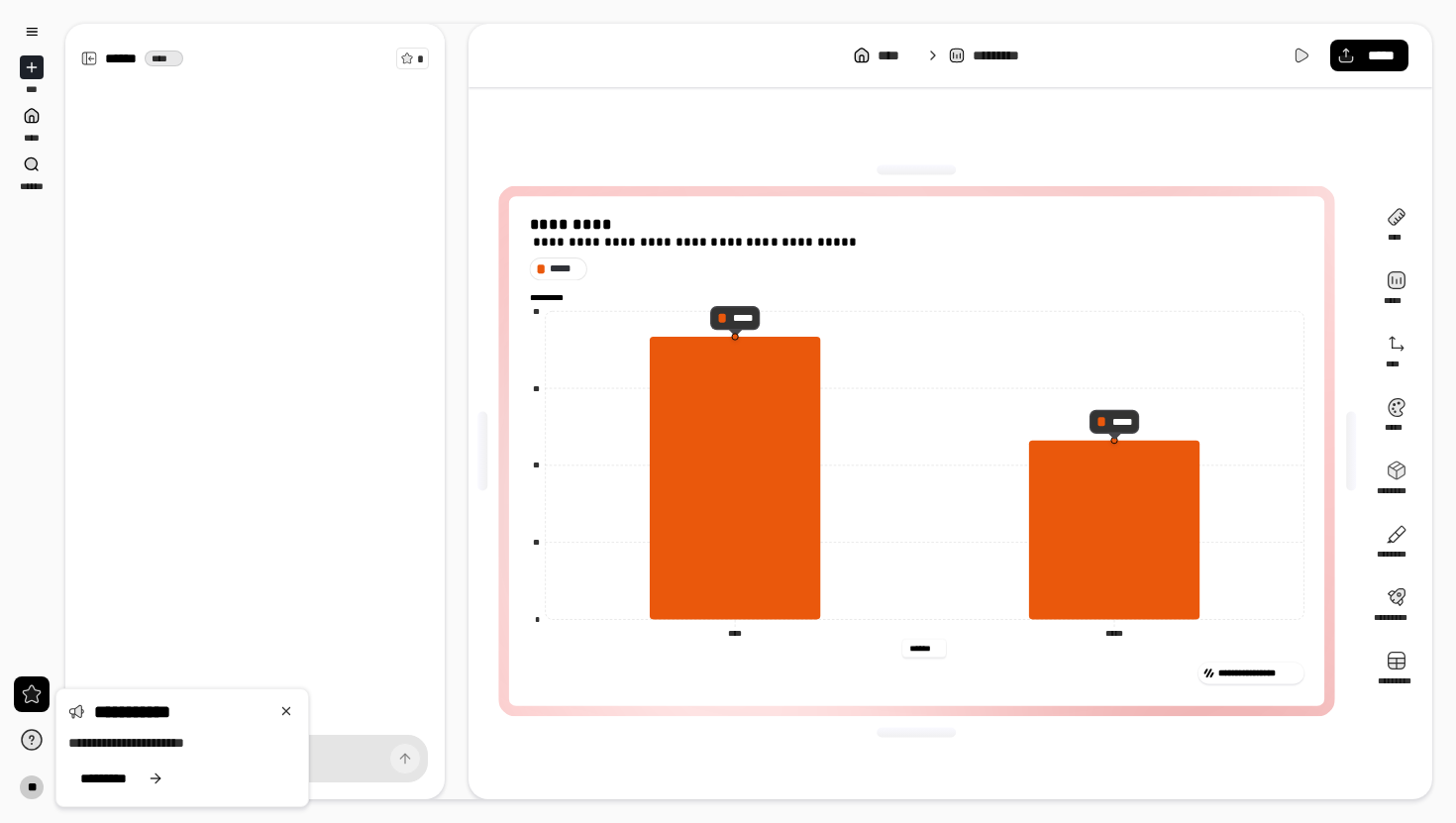 click on "******" at bounding box center [925, 649] 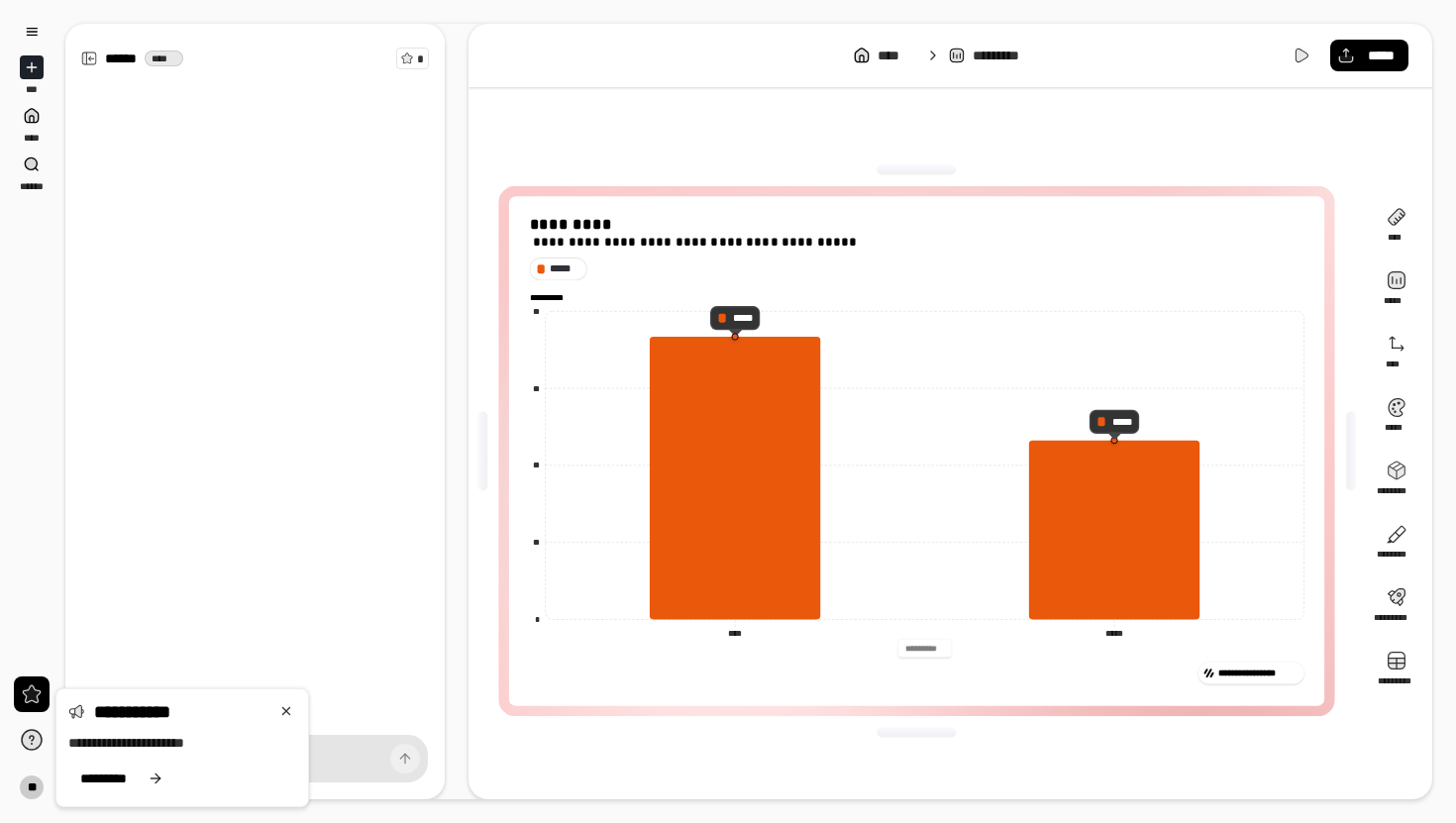 click on "**********" at bounding box center [917, 672] 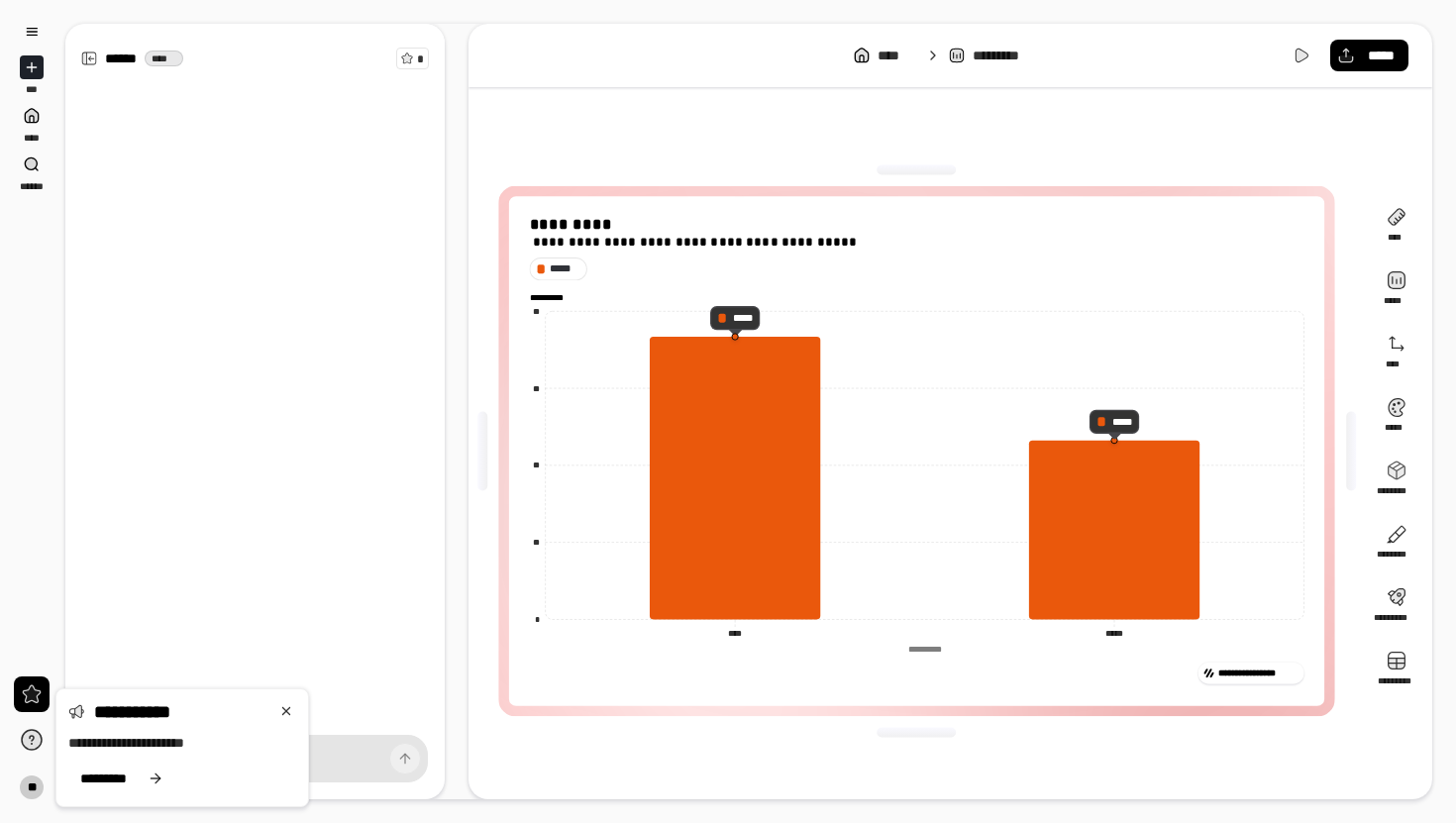 click at bounding box center (924, 649) 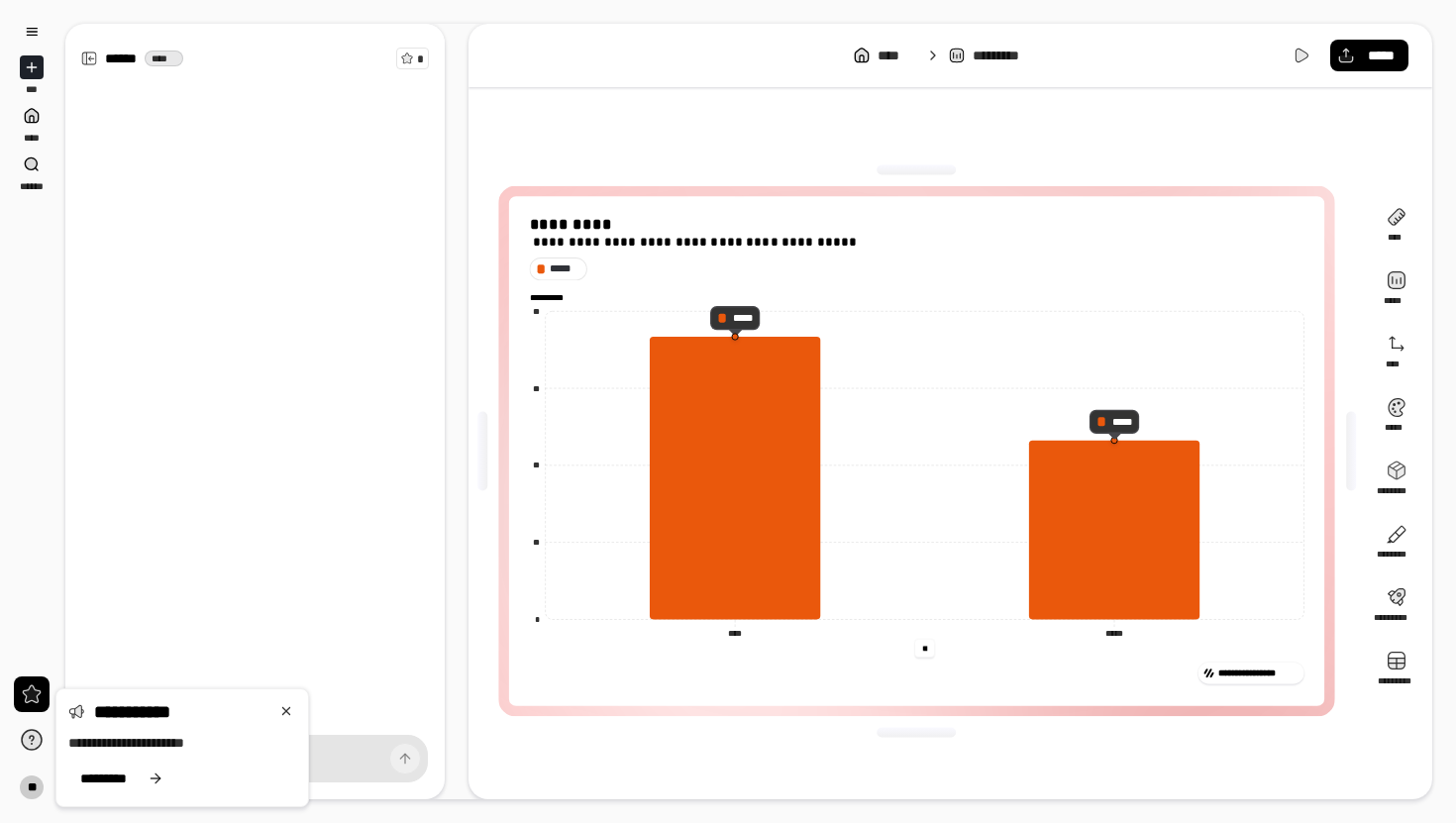 type 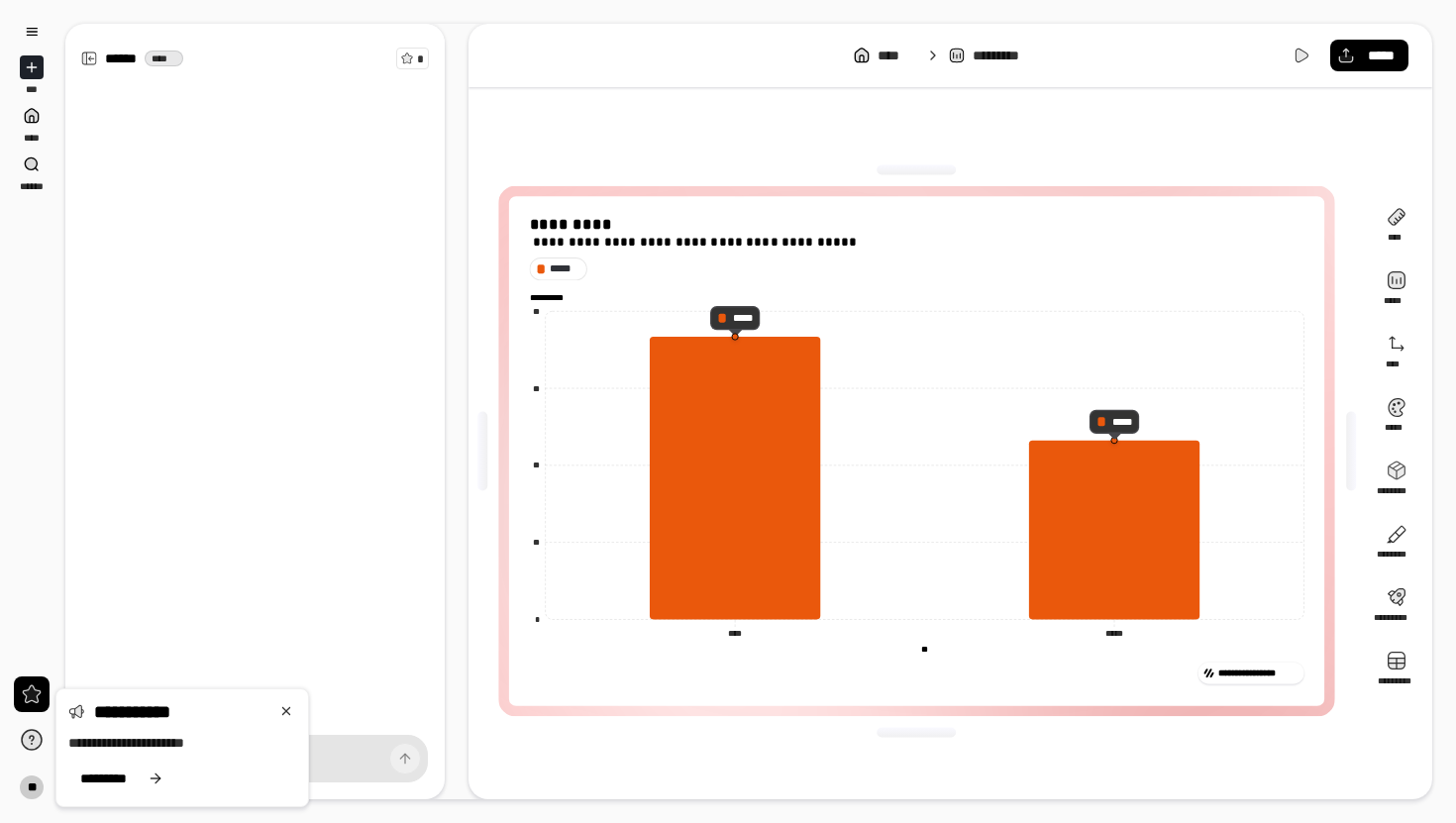 click 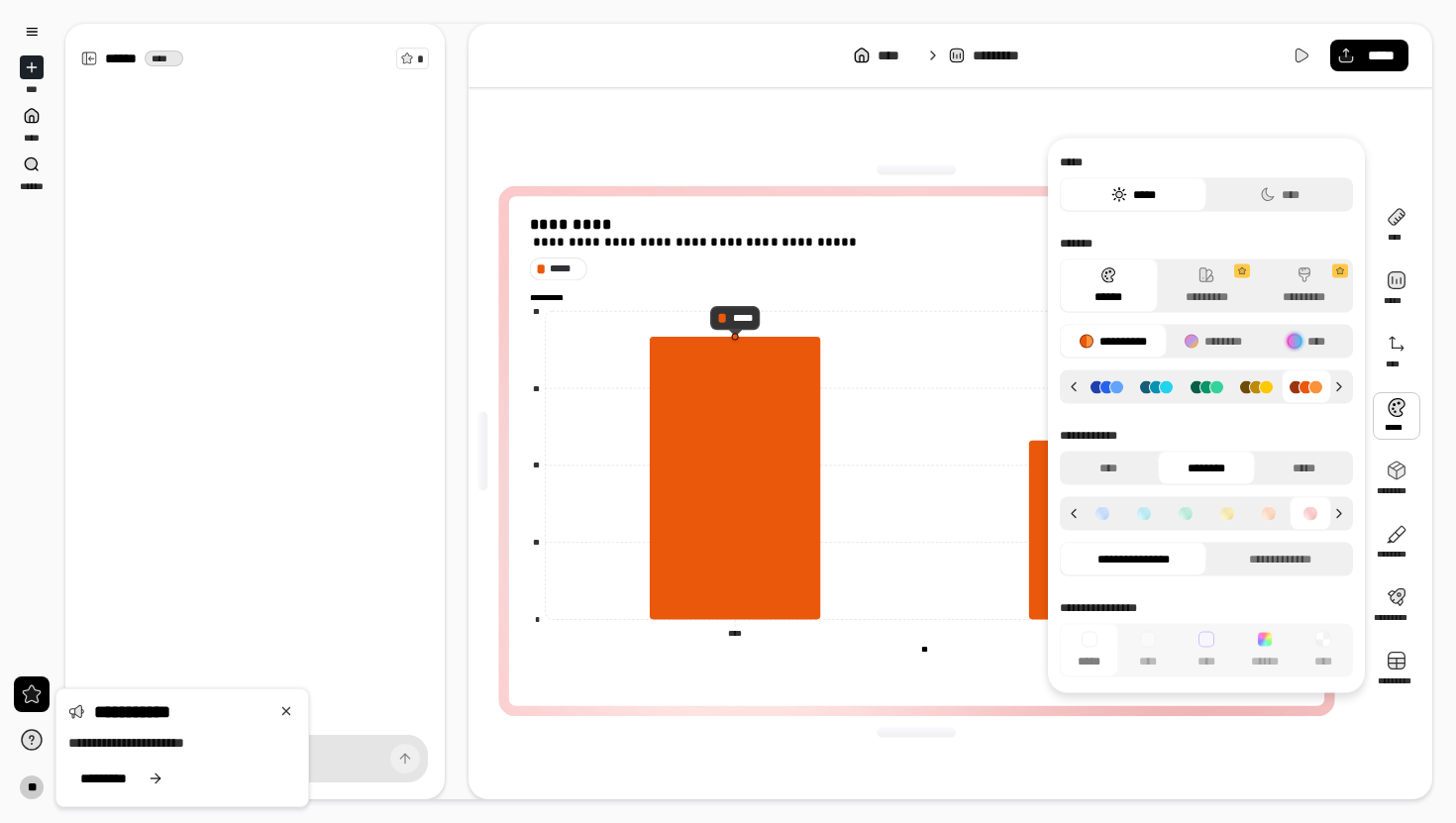 click at bounding box center [1397, 416] 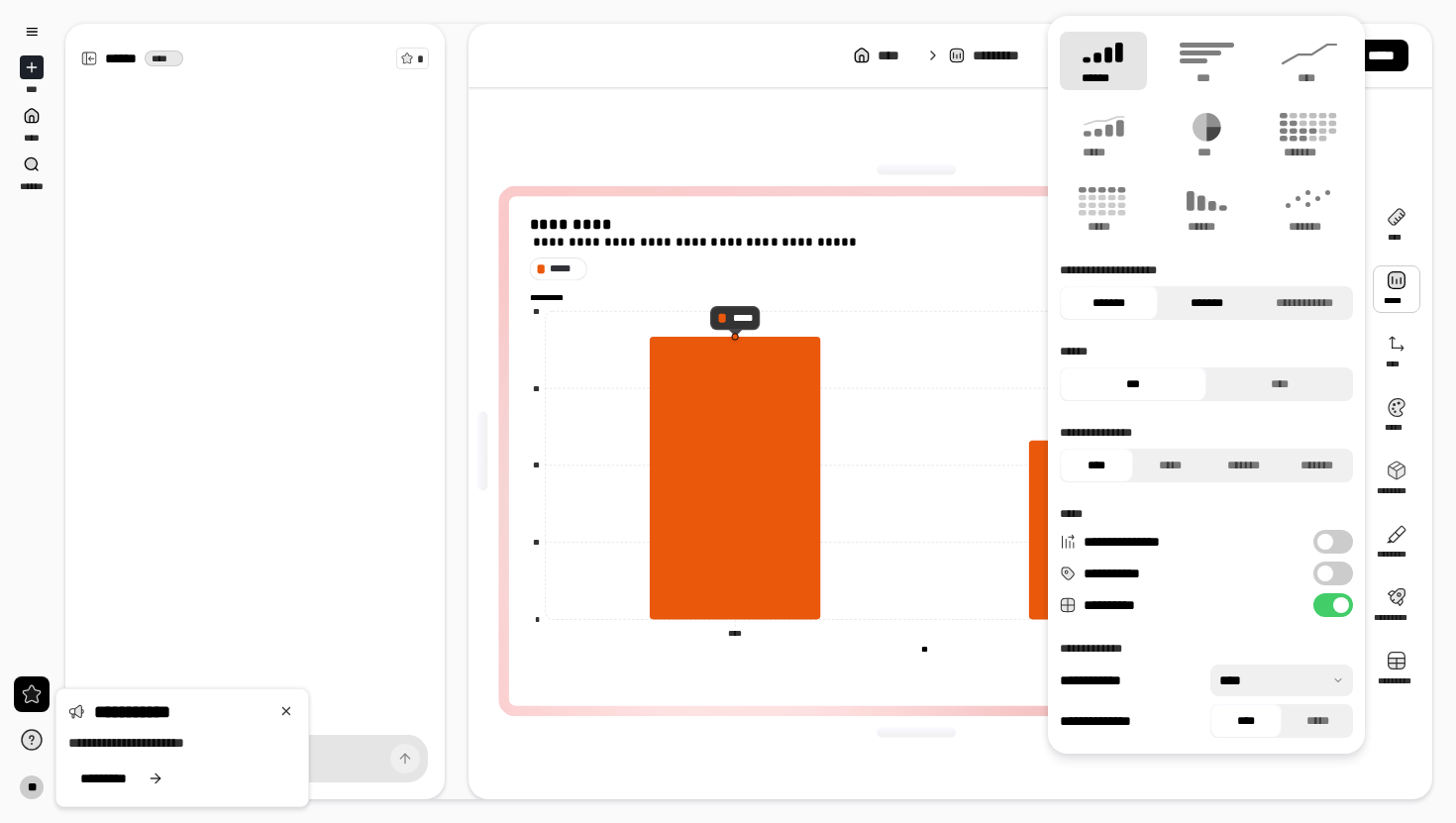 click on "*******" at bounding box center [1206, 303] 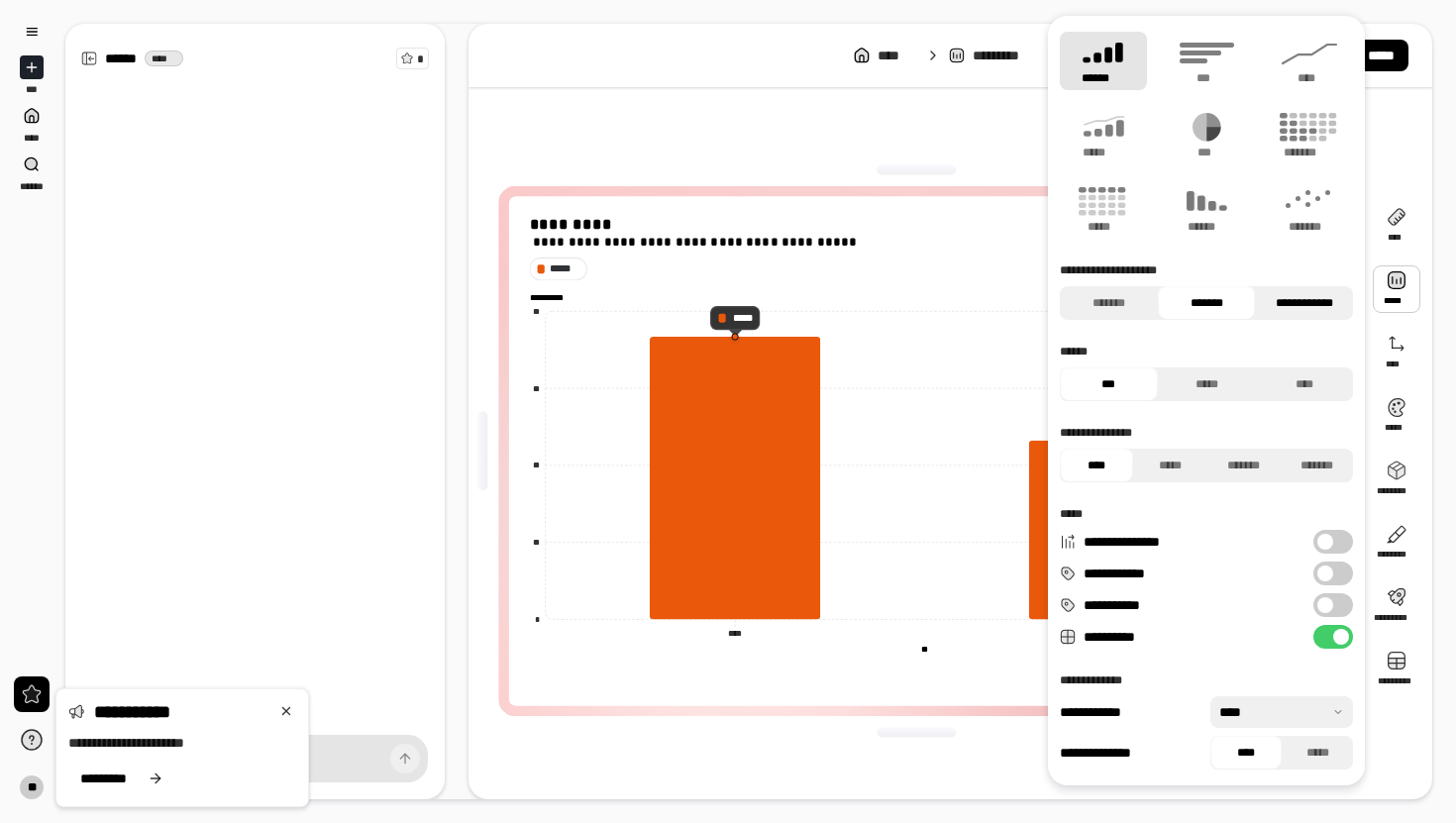 click on "**********" at bounding box center [1303, 303] 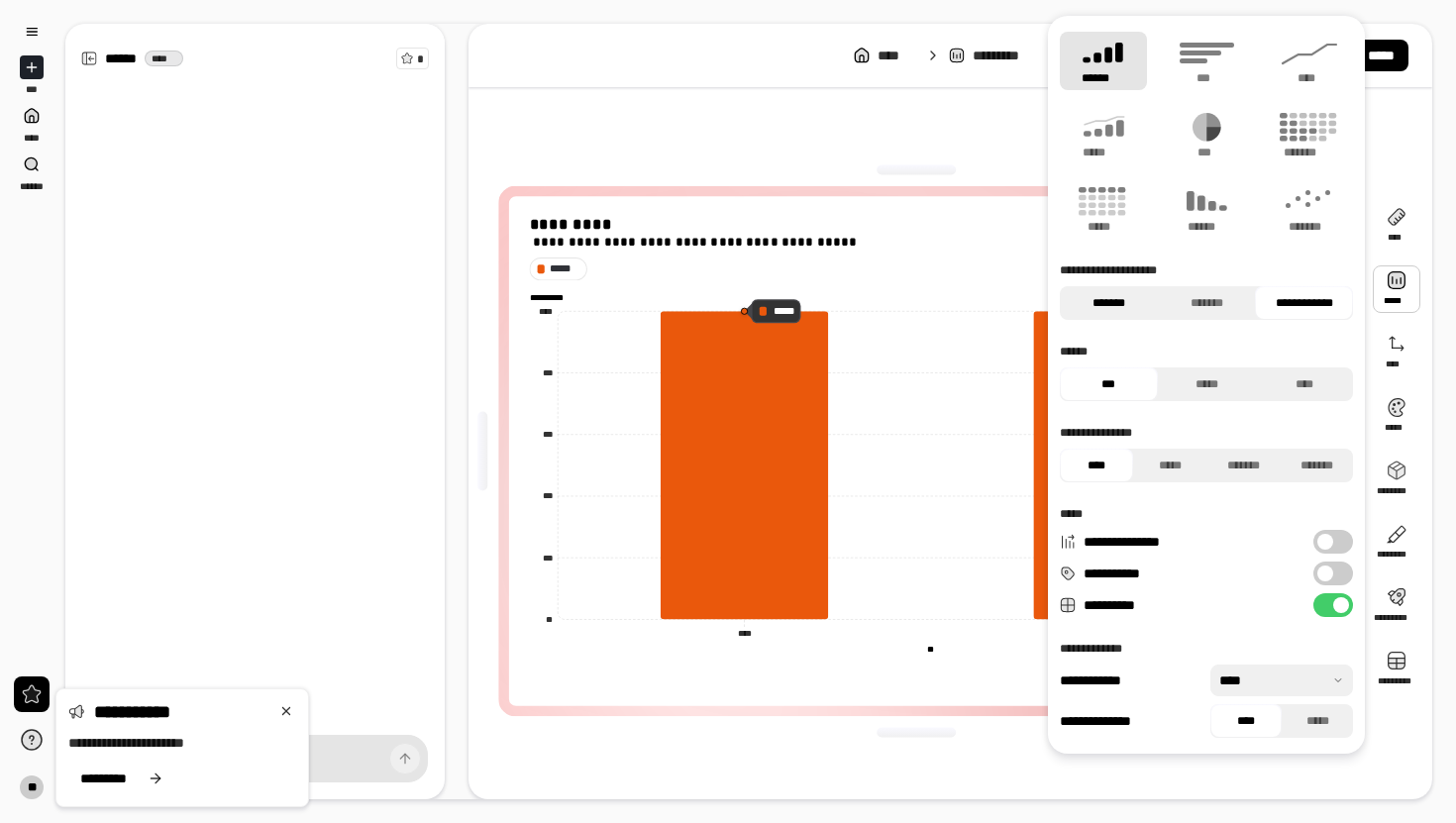 click on "*******" at bounding box center (1108, 303) 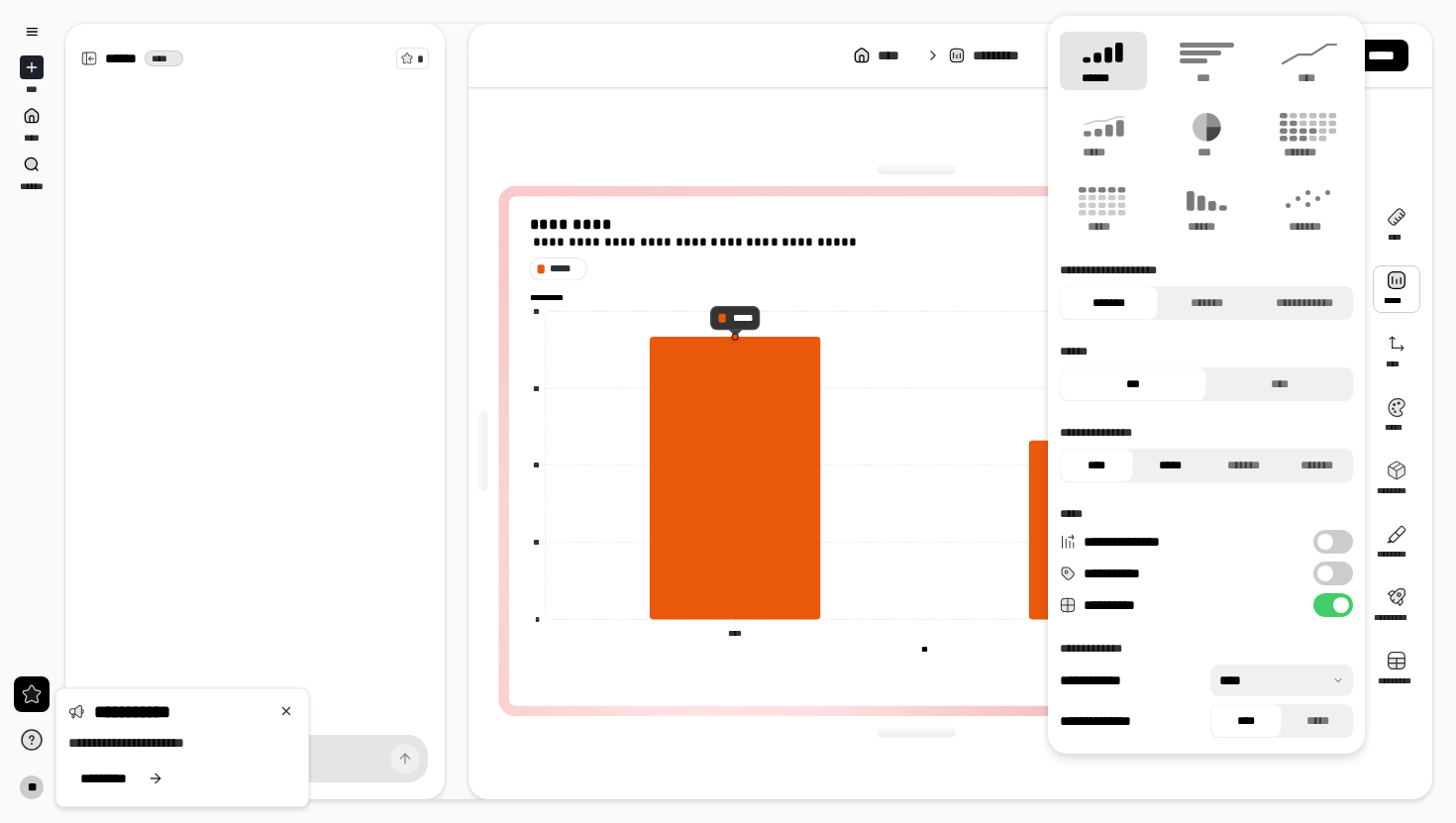 click on "*****" at bounding box center (1170, 465) 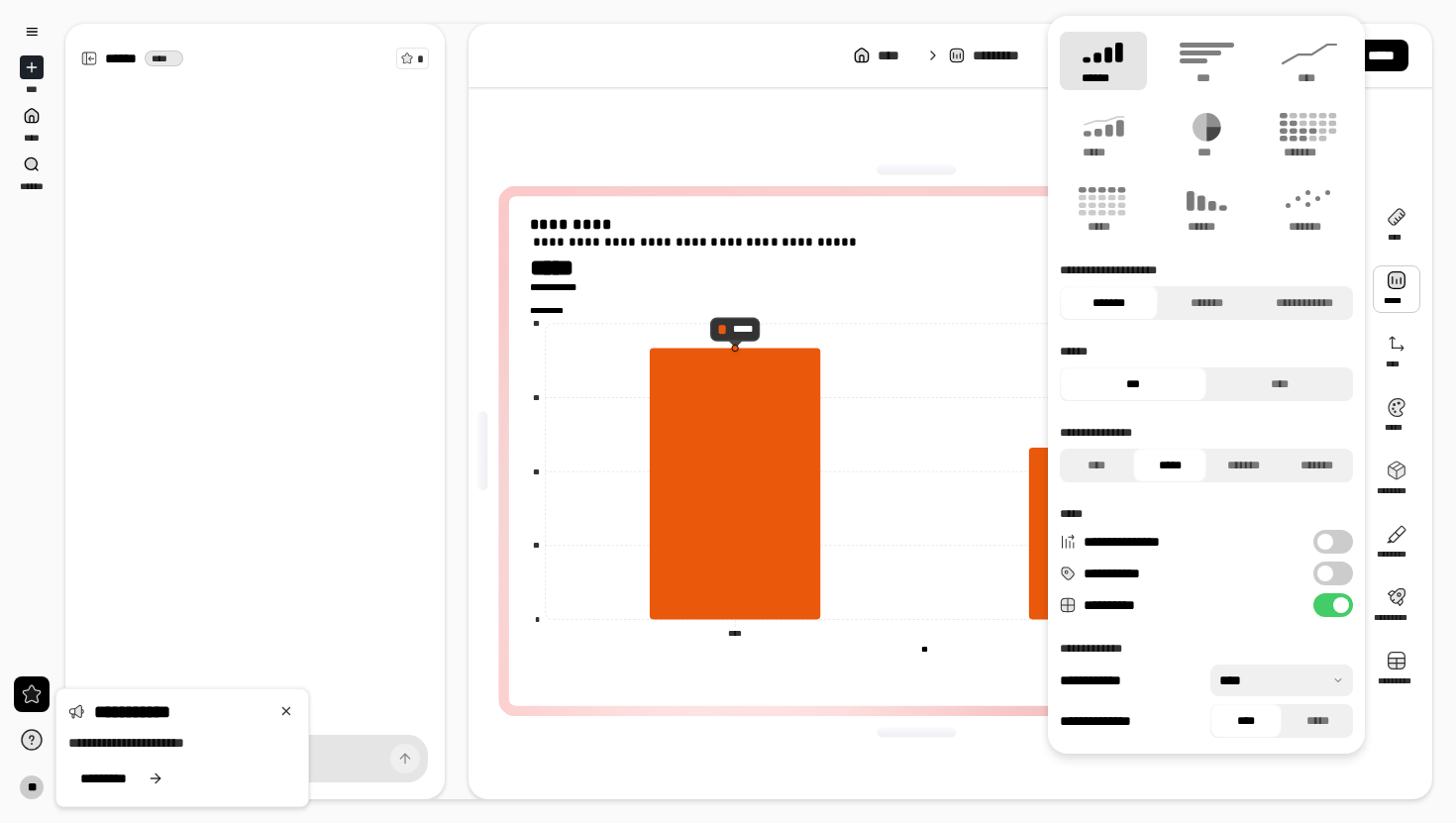 click on "[FIRST] [LAST] [STREET] [CITY] [STATE] [ZIP] [COUNTRY] [PHONE] [EMAIL] [SSN] [CC] [DL] [DOB] [AGE]" at bounding box center (916, 451) 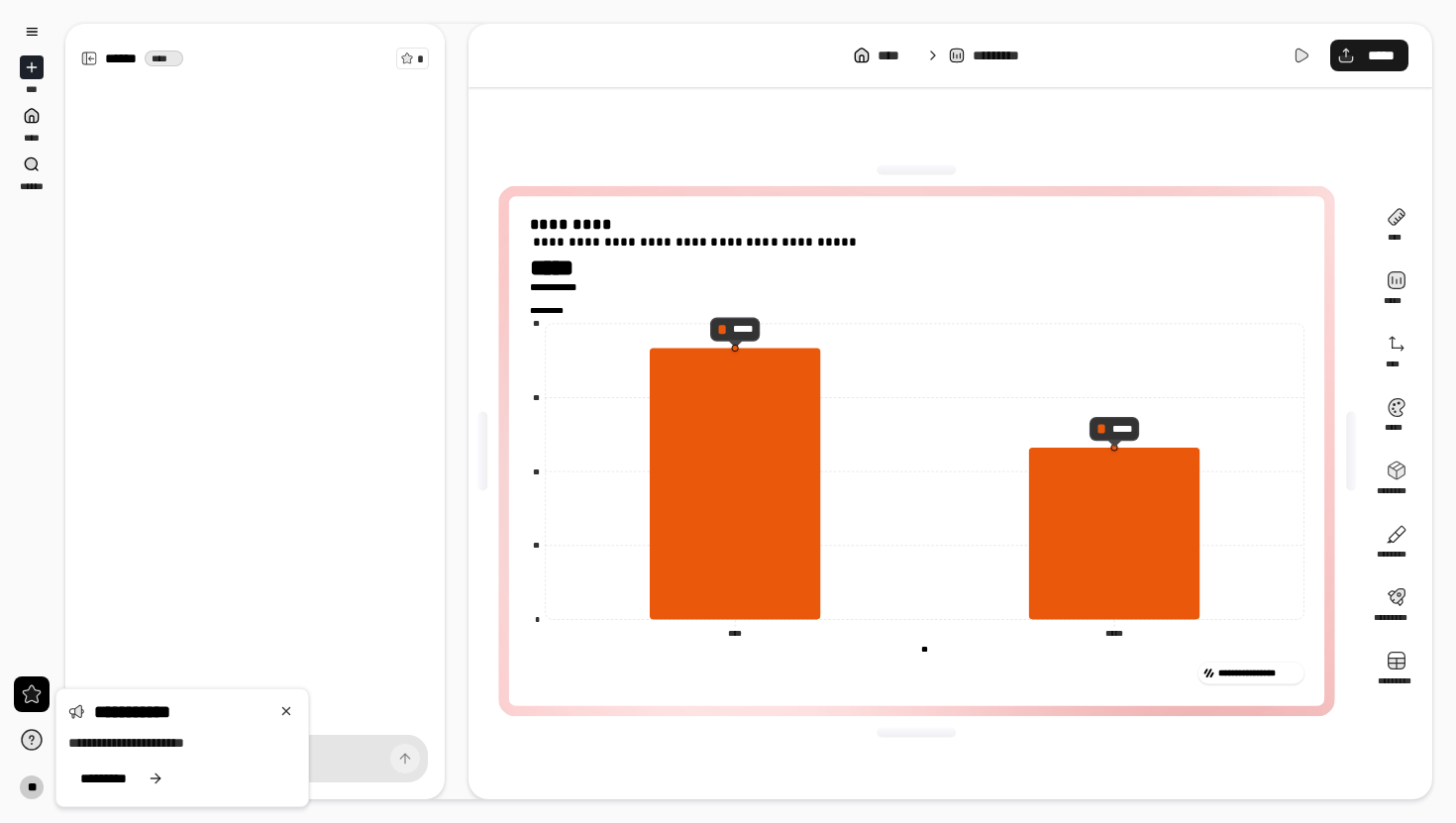 click on "*****" at bounding box center (1369, 55) 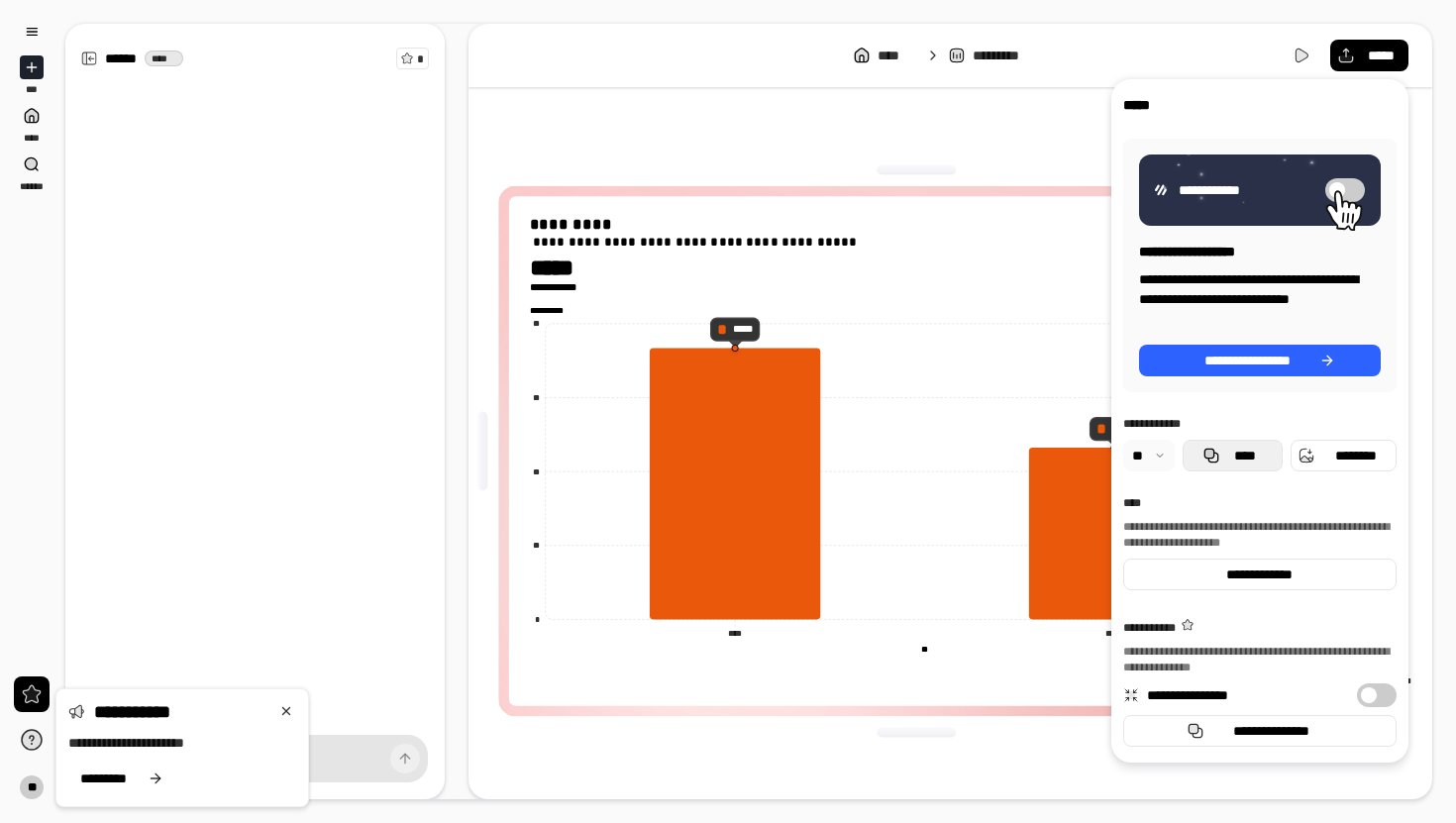 click on "****" at bounding box center (1232, 456) 